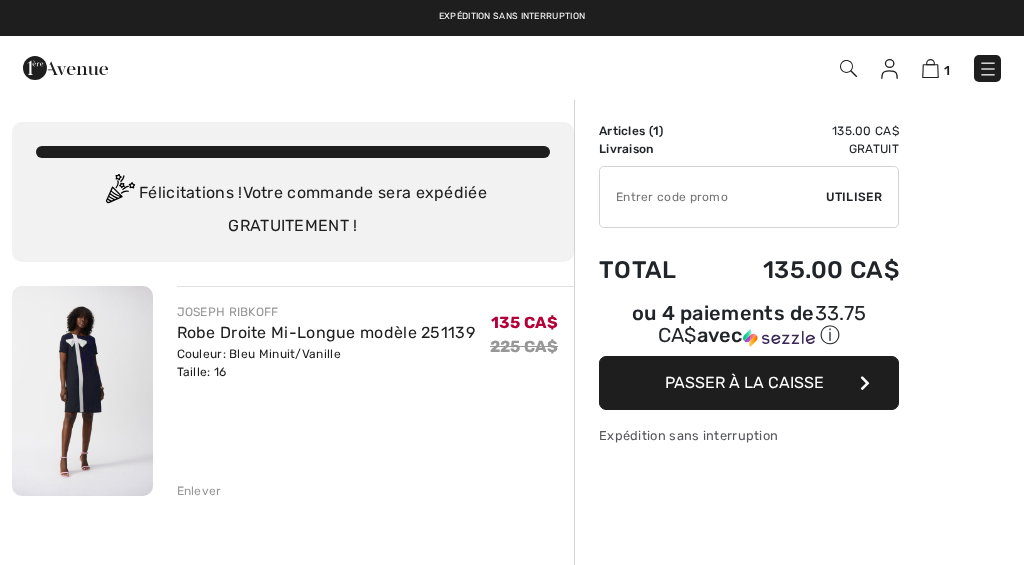 scroll, scrollTop: 0, scrollLeft: 0, axis: both 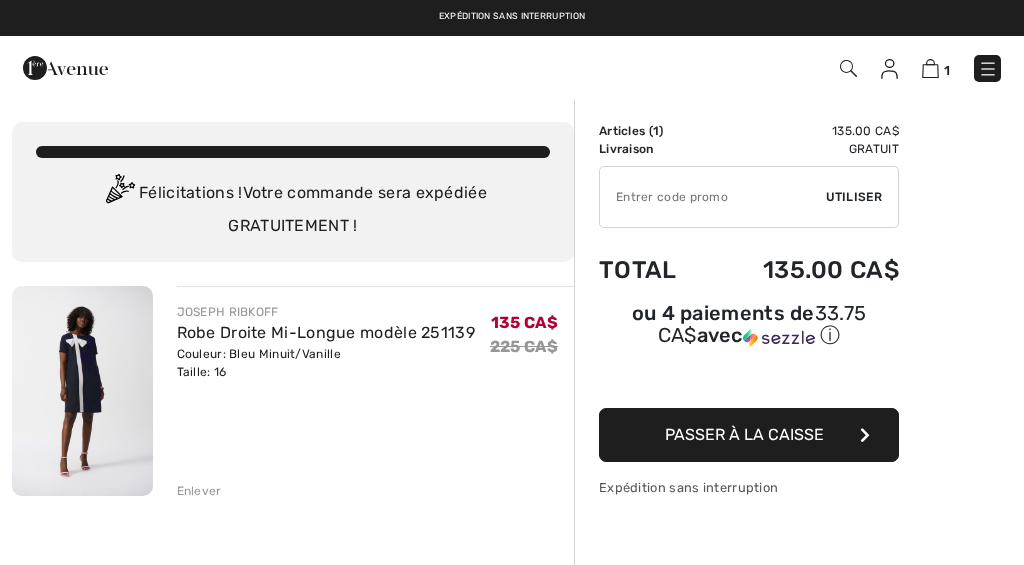 click at bounding box center [82, 391] 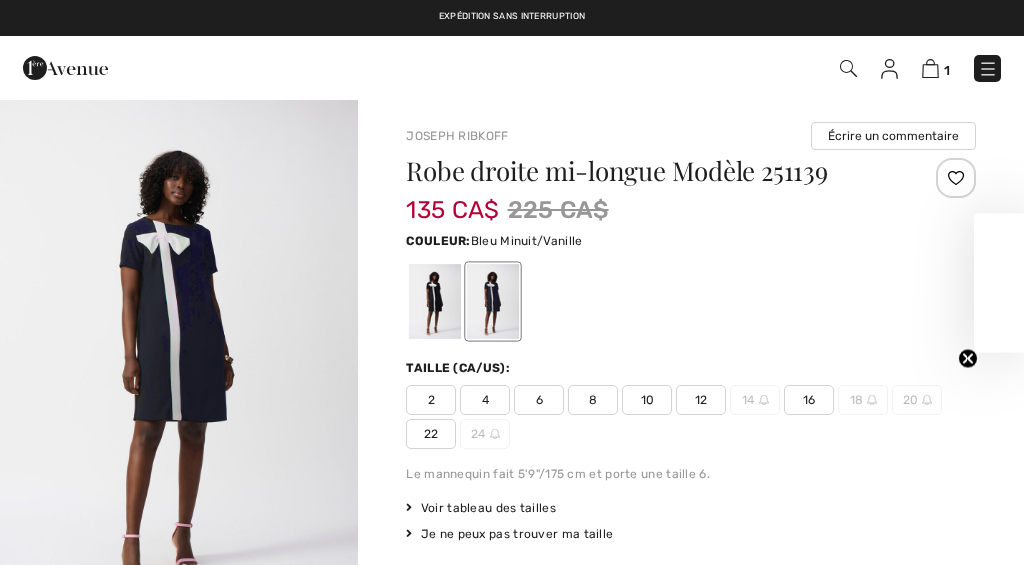 scroll, scrollTop: 0, scrollLeft: 0, axis: both 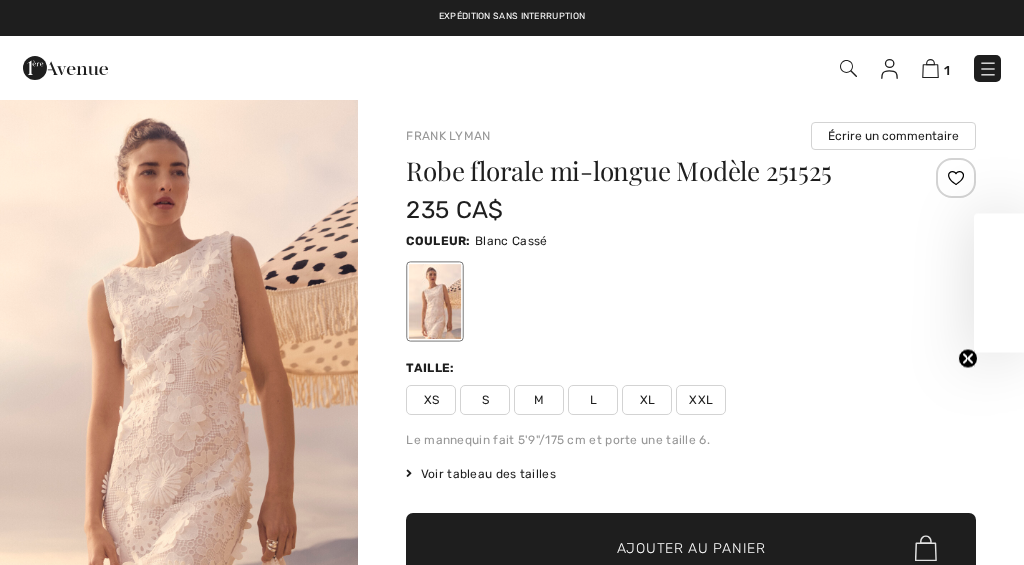 checkbox on "true" 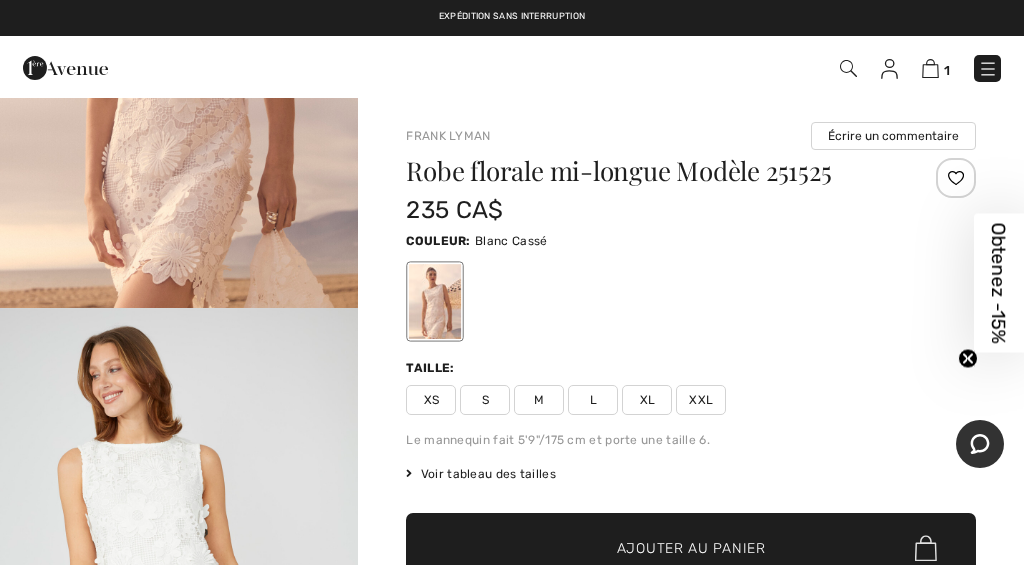 scroll, scrollTop: 0, scrollLeft: 0, axis: both 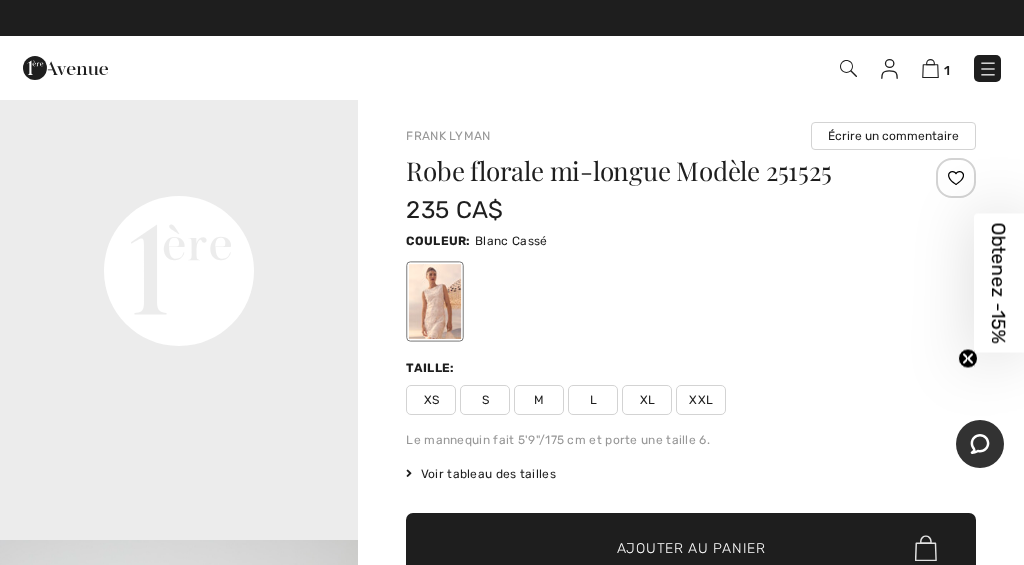 click on "XL" at bounding box center (647, 400) 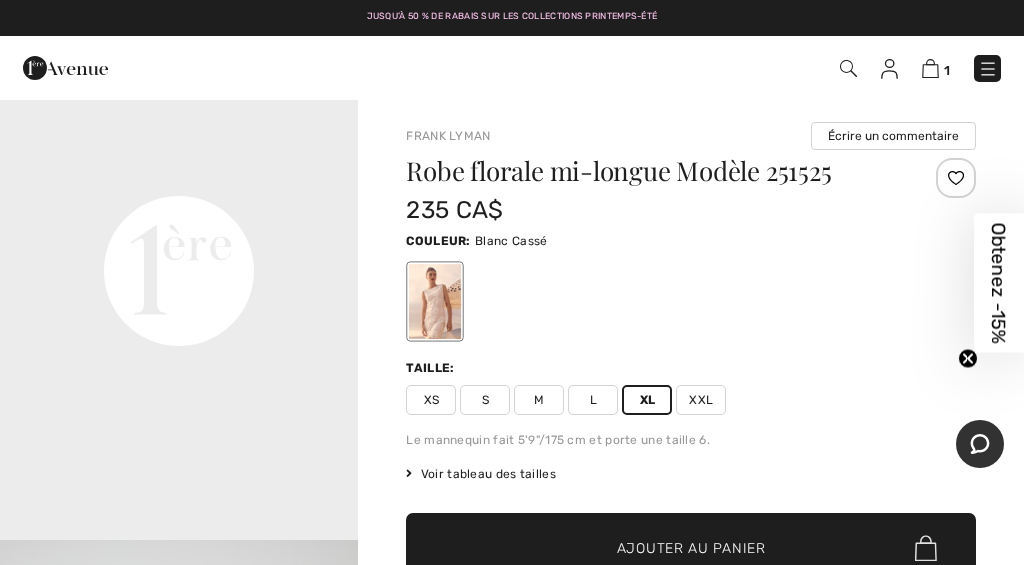 click on "✔ Ajouté au panier
Ajouter au panier" at bounding box center (691, 548) 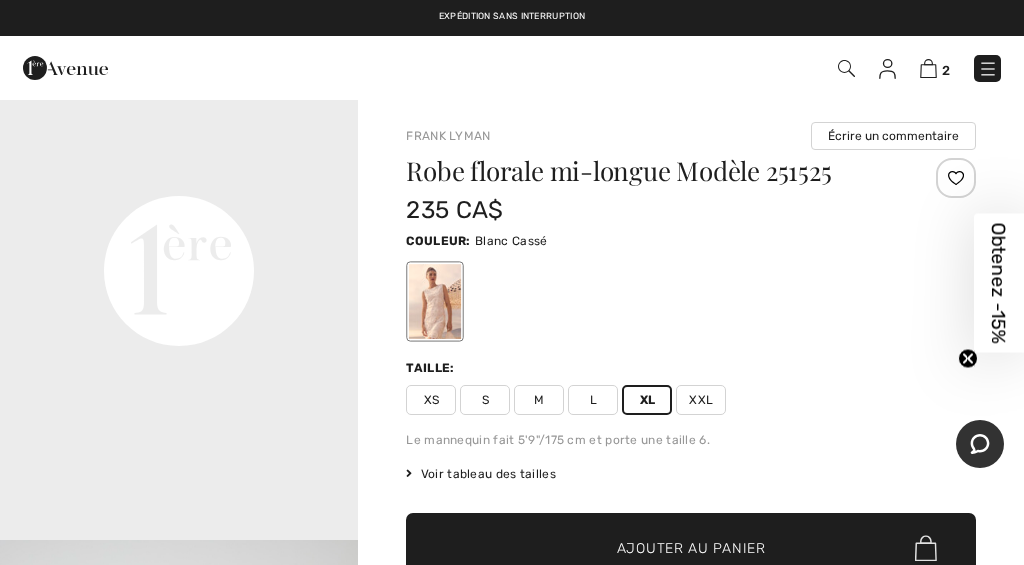 click on "Frank Lyman
Écrire un commentaire" at bounding box center (691, 136) 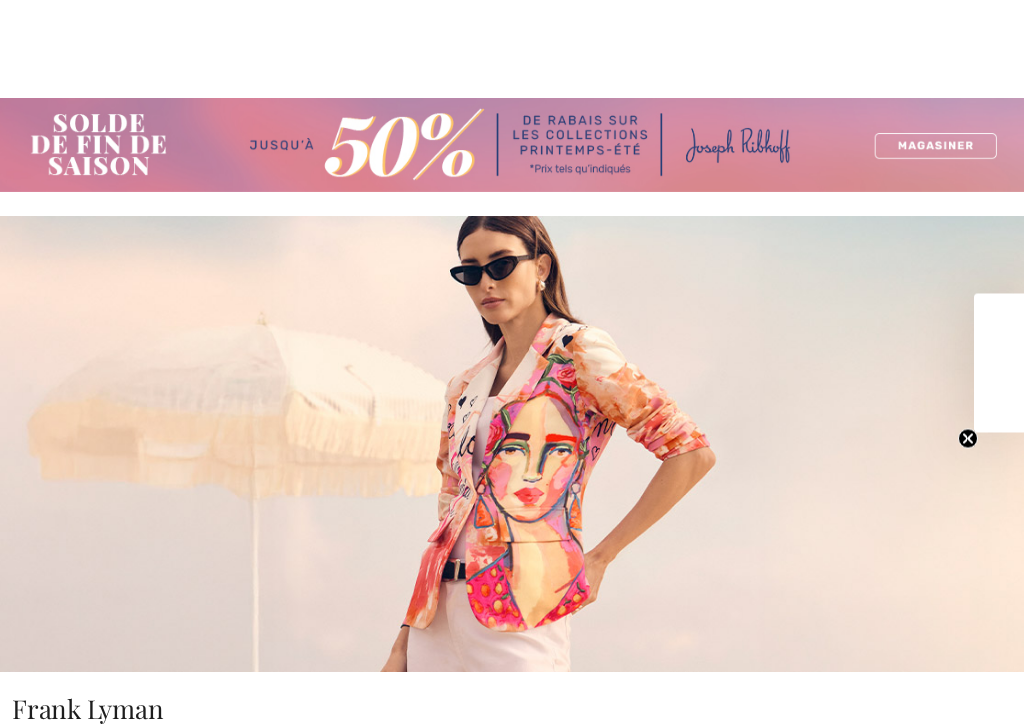 scroll, scrollTop: 1030, scrollLeft: 0, axis: vertical 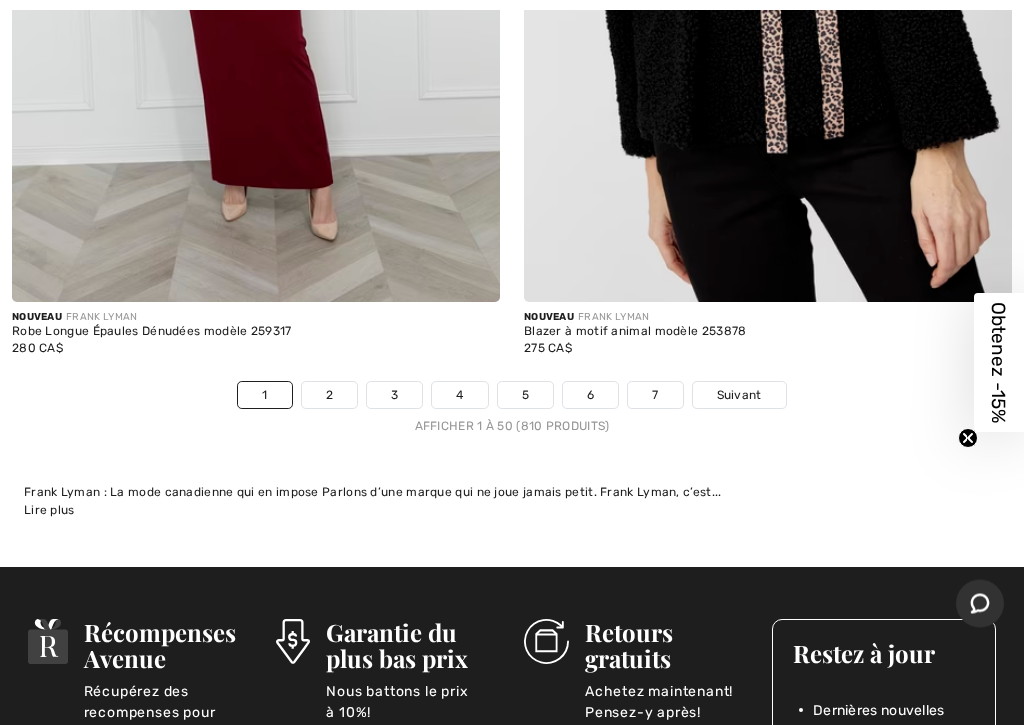 click on "Suivant" at bounding box center [739, 396] 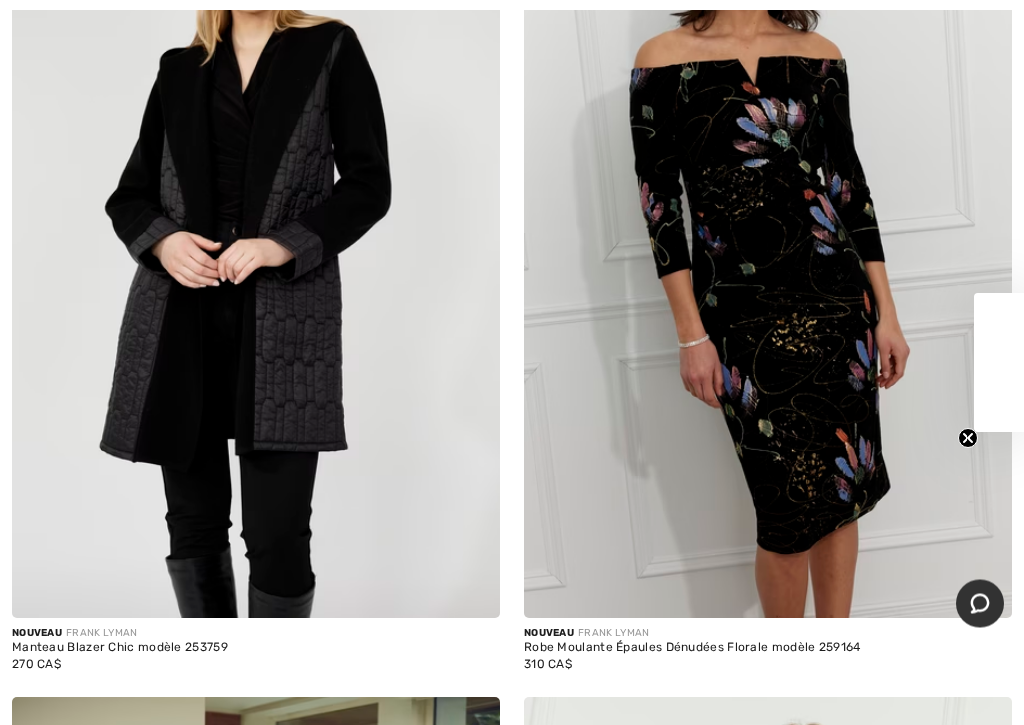 scroll, scrollTop: 0, scrollLeft: 0, axis: both 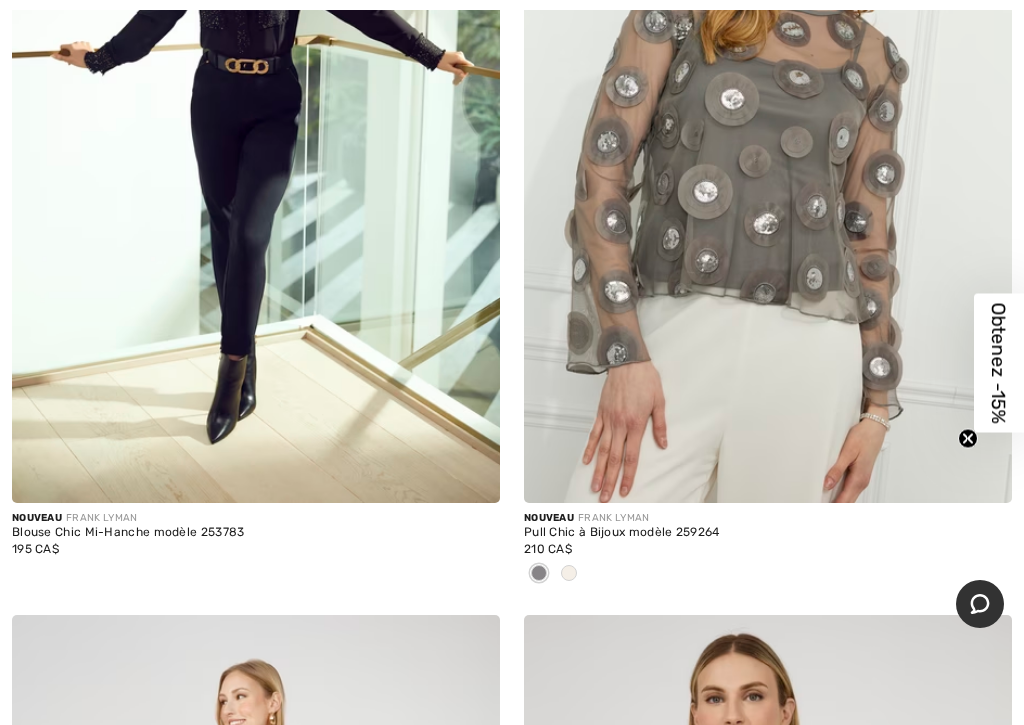 click at bounding box center [569, 573] 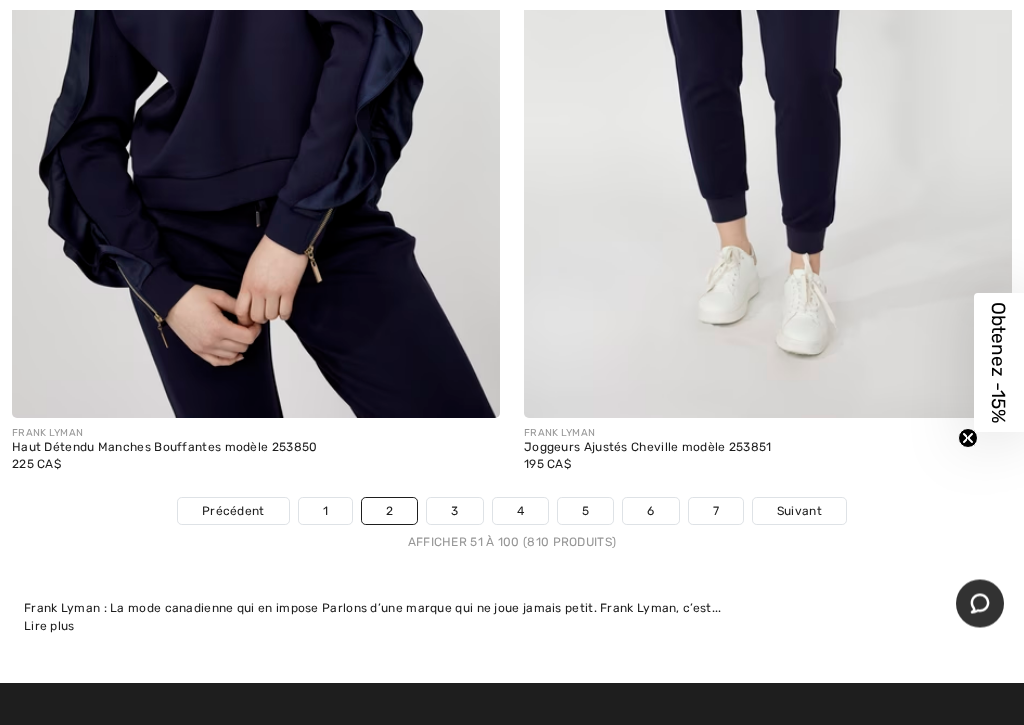 scroll, scrollTop: 21407, scrollLeft: 0, axis: vertical 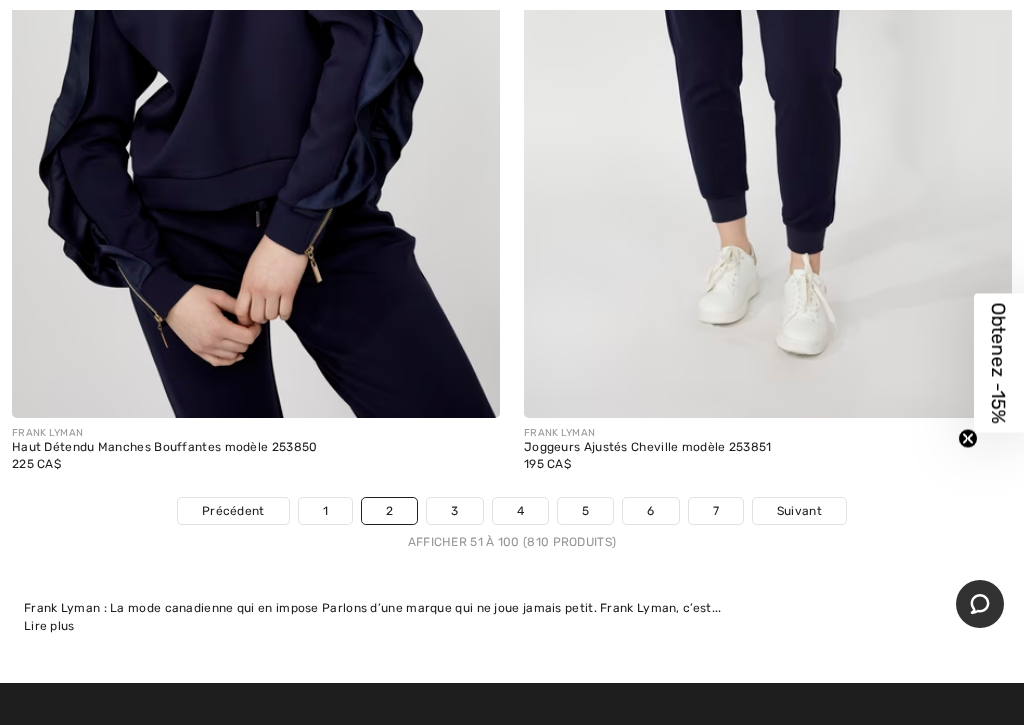 click on "3" at bounding box center [454, 511] 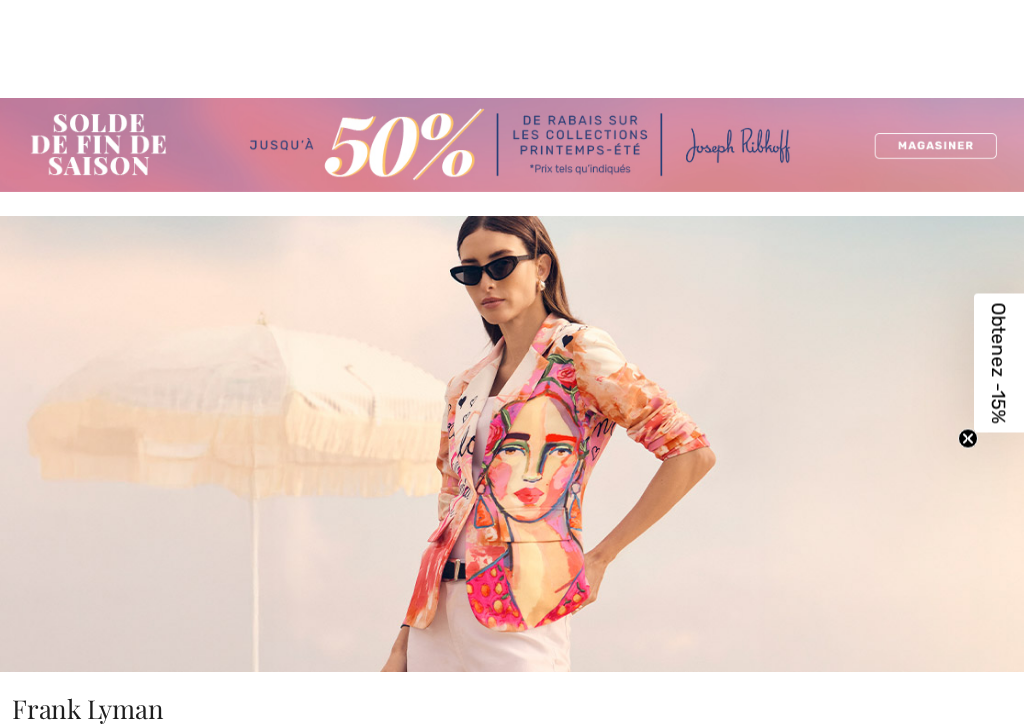scroll, scrollTop: 1383, scrollLeft: 0, axis: vertical 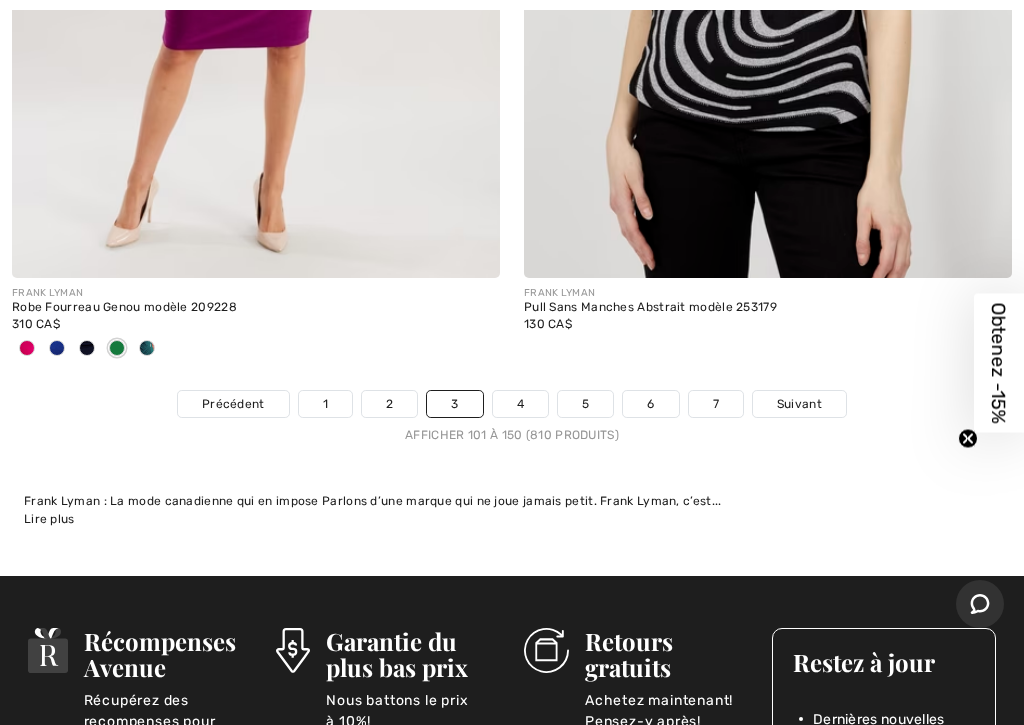 click on "4" at bounding box center (520, 404) 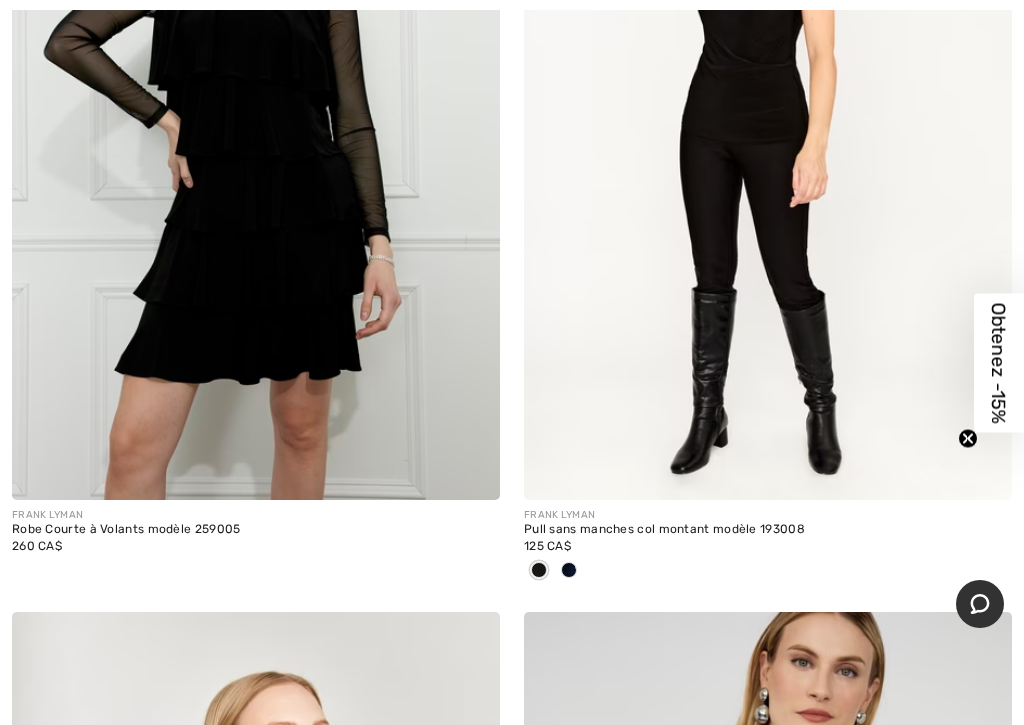 scroll, scrollTop: 1312, scrollLeft: 0, axis: vertical 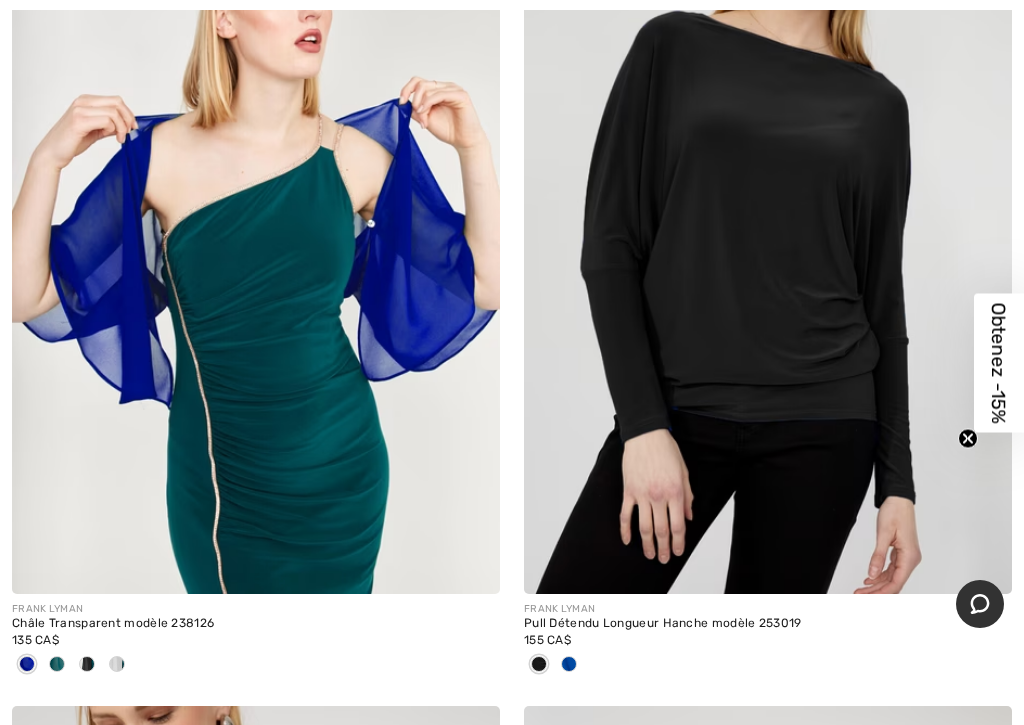 click at bounding box center (117, 664) 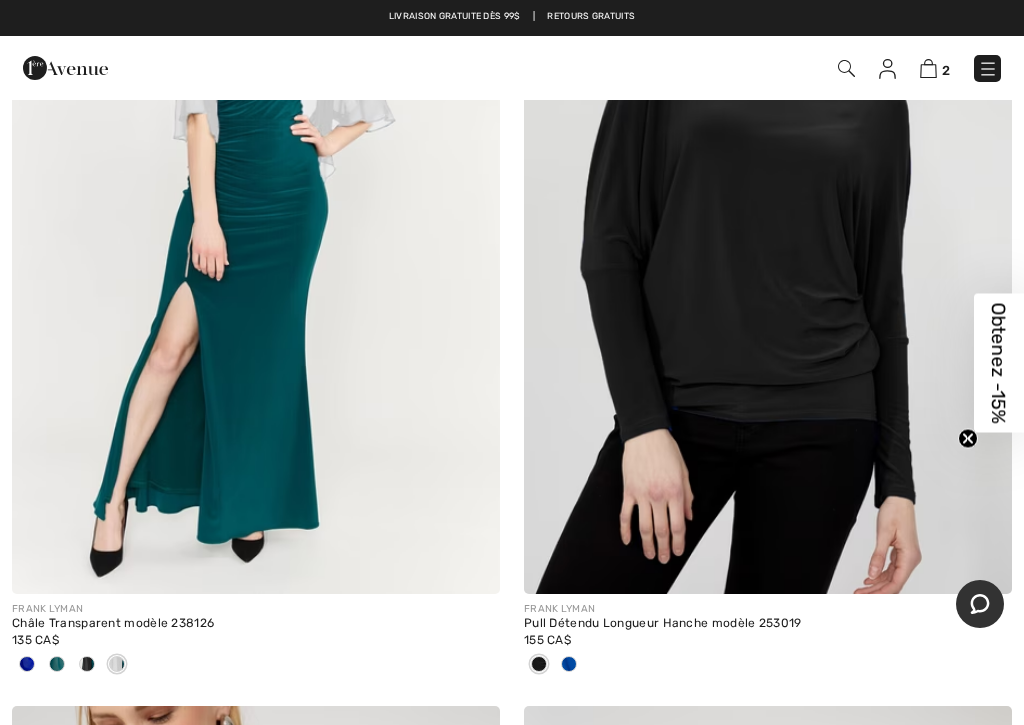scroll, scrollTop: 1808, scrollLeft: 0, axis: vertical 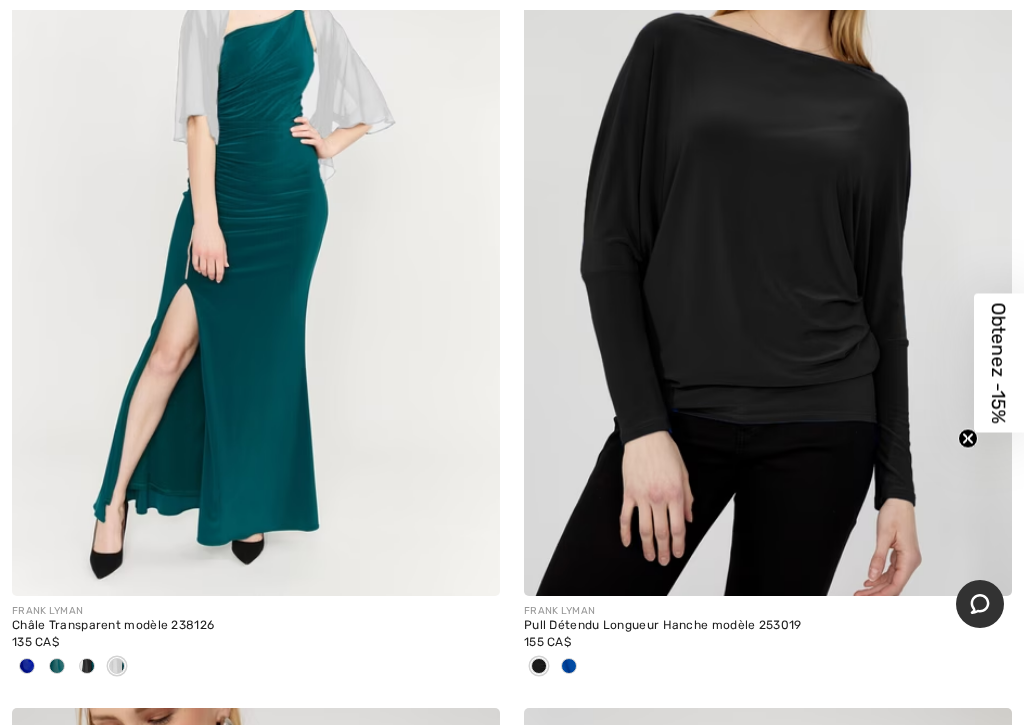 click at bounding box center [87, 667] 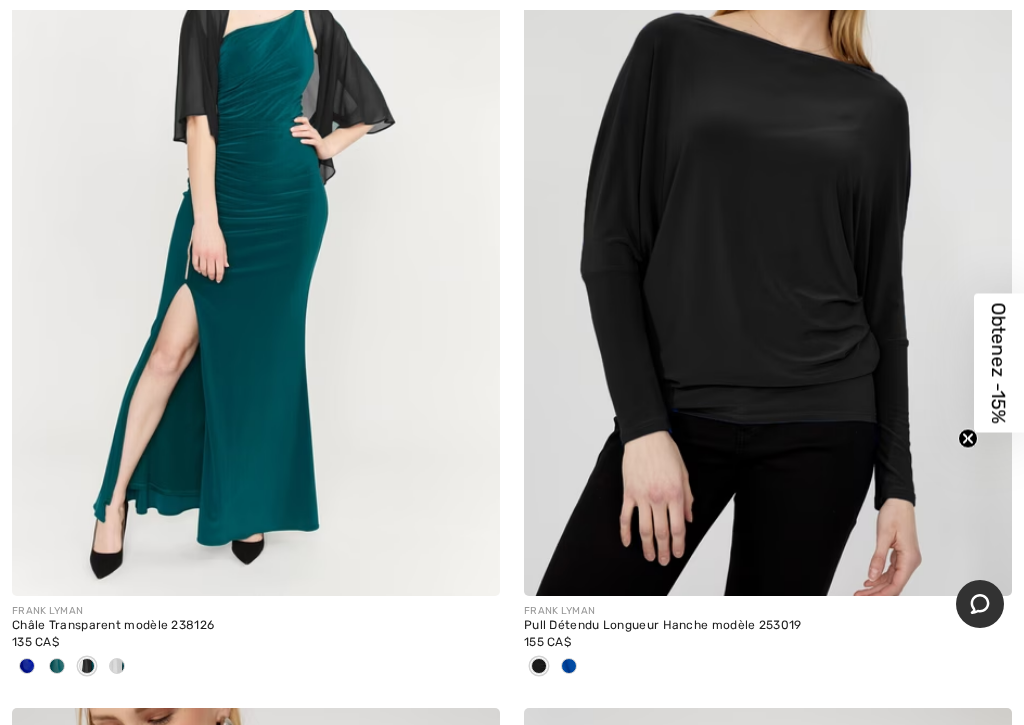 scroll, scrollTop: 1831, scrollLeft: 0, axis: vertical 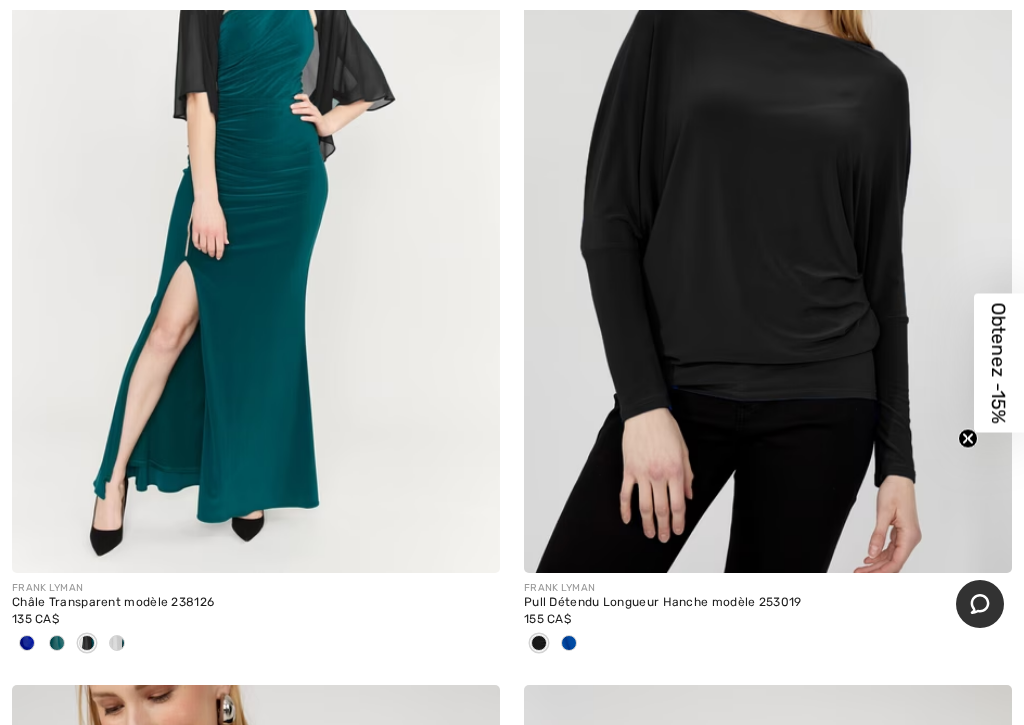 click at bounding box center (57, 643) 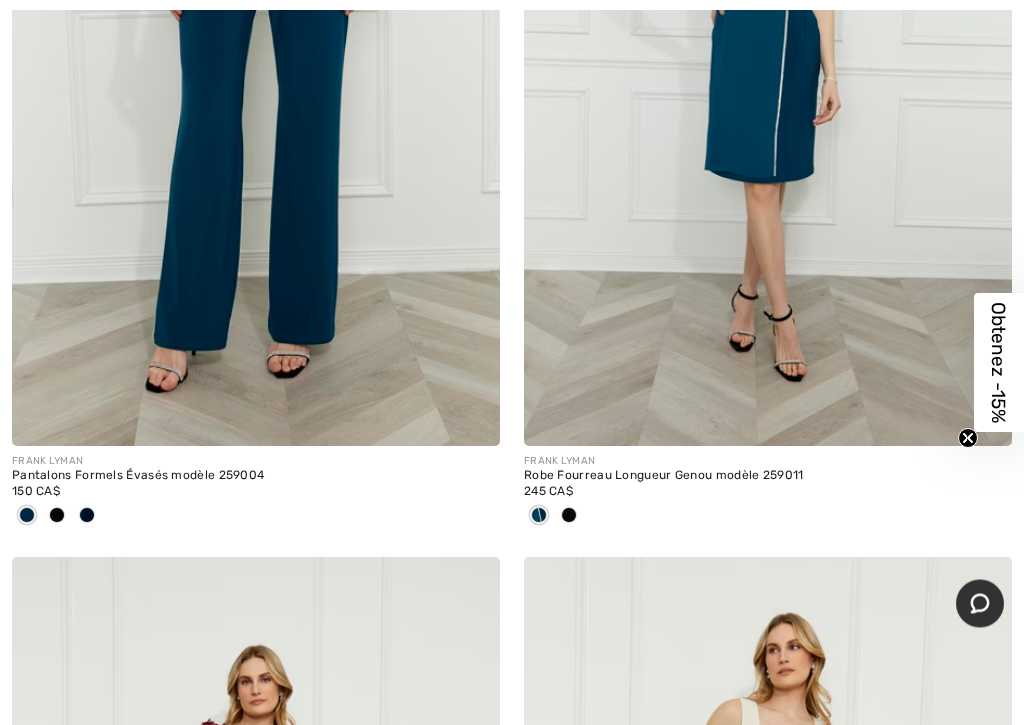 scroll, scrollTop: 3646, scrollLeft: 0, axis: vertical 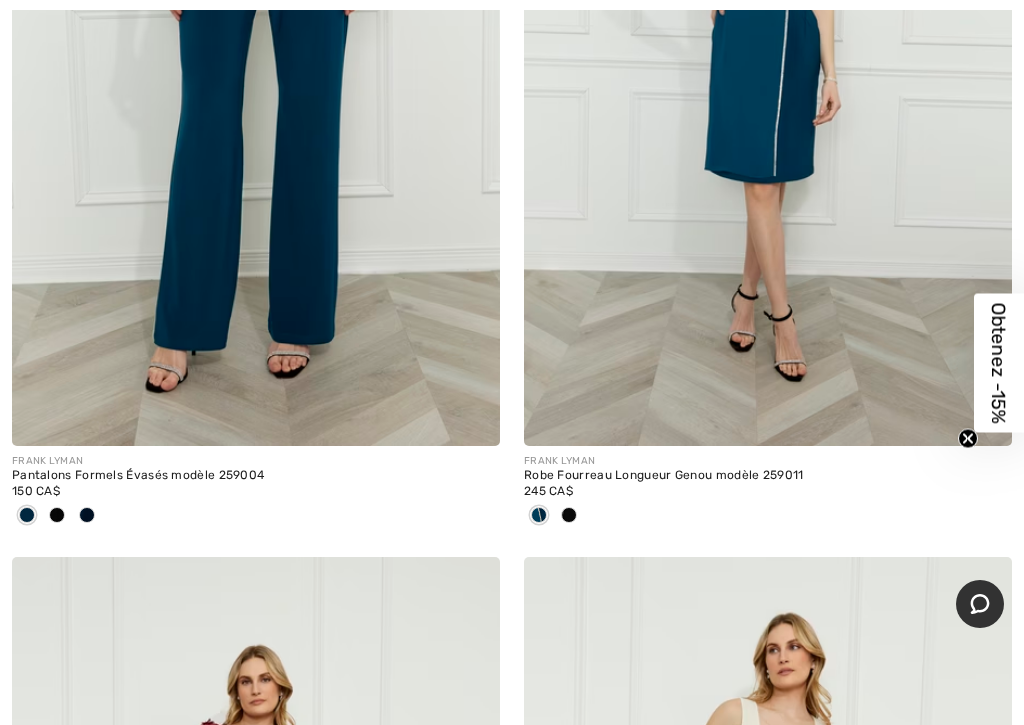 click at bounding box center [569, 516] 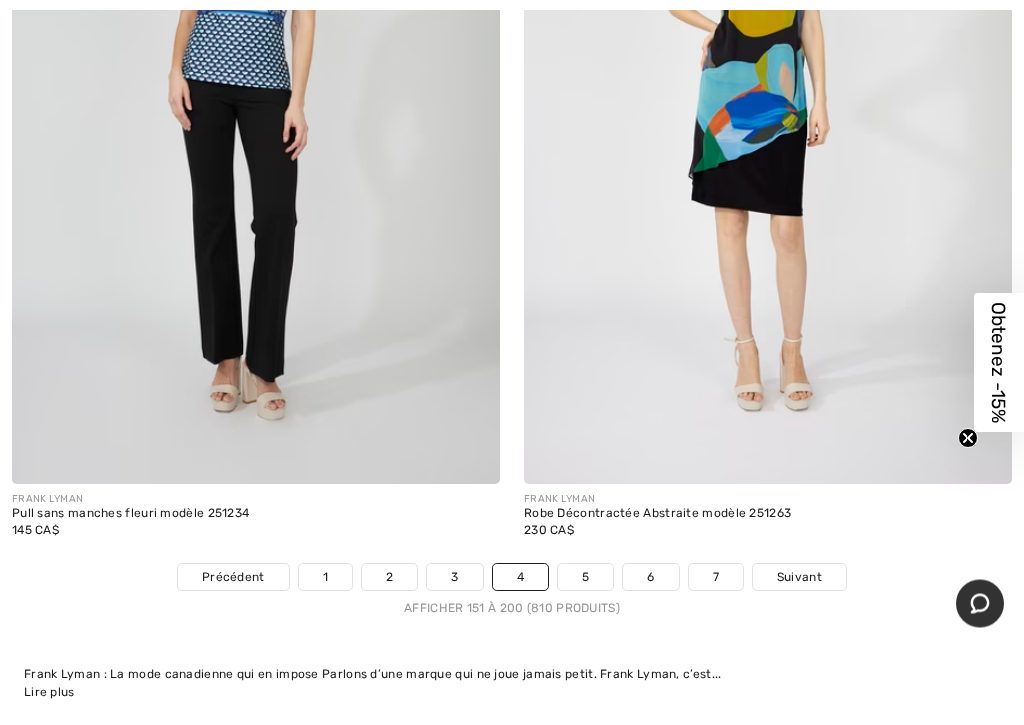 scroll, scrollTop: 21605, scrollLeft: 0, axis: vertical 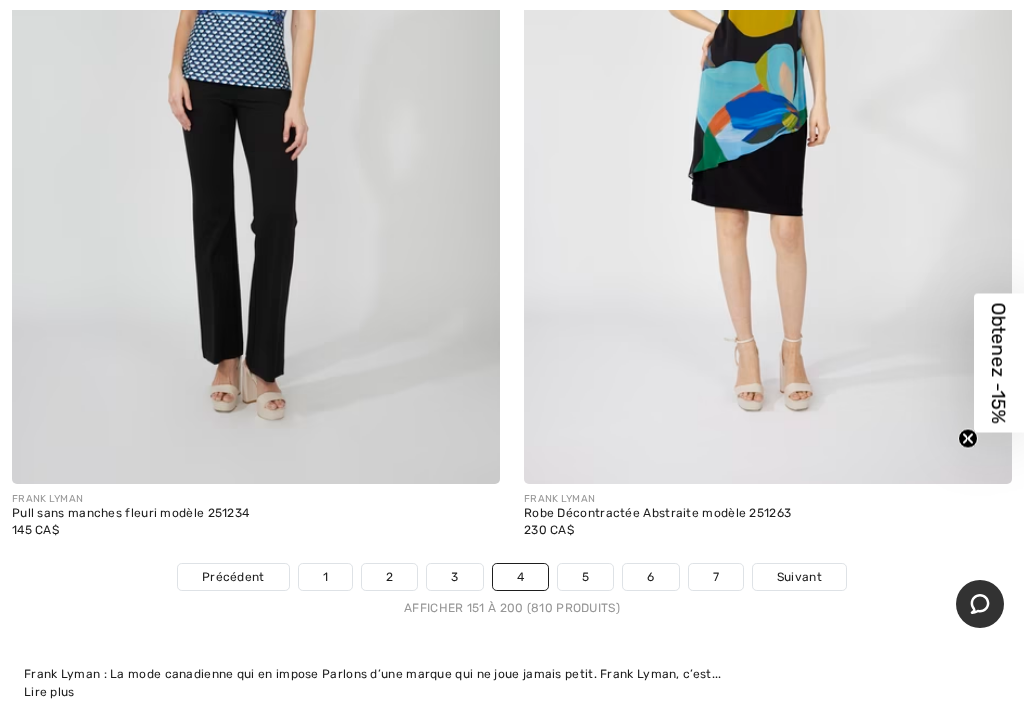click on "5" at bounding box center (585, 577) 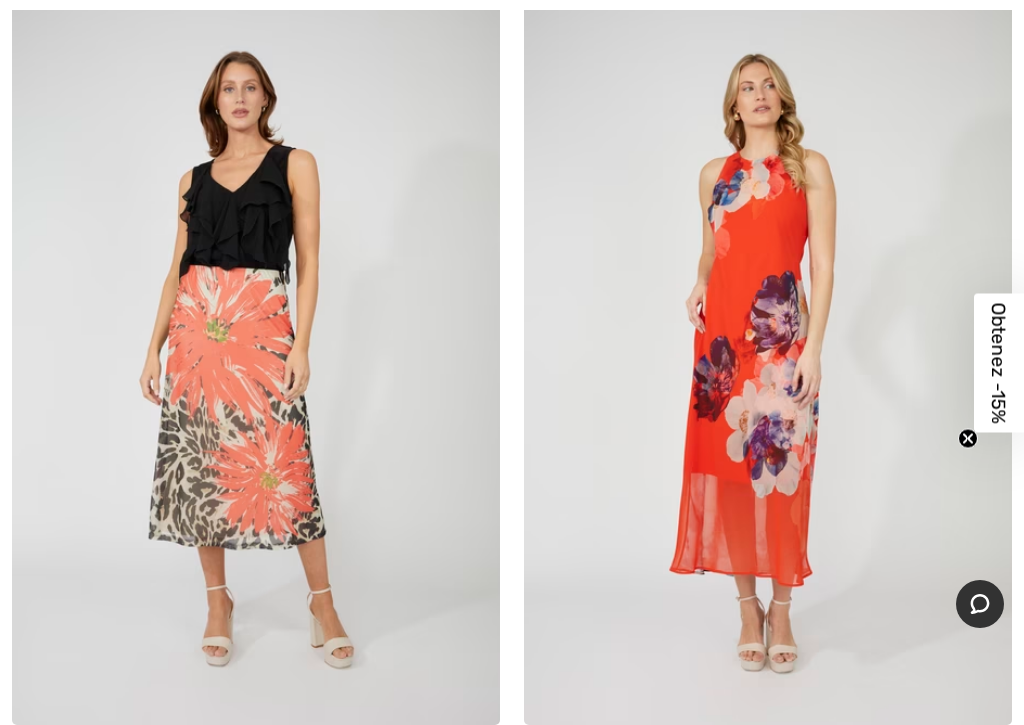 scroll, scrollTop: 835, scrollLeft: 0, axis: vertical 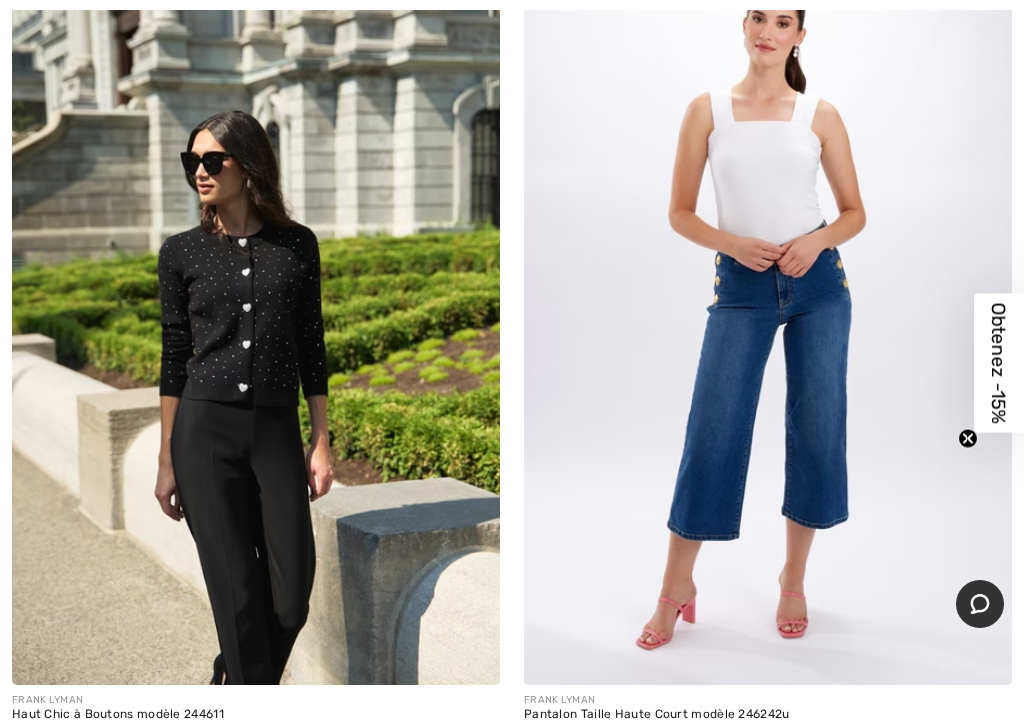 click on "Suivant" at bounding box center (800, 811) 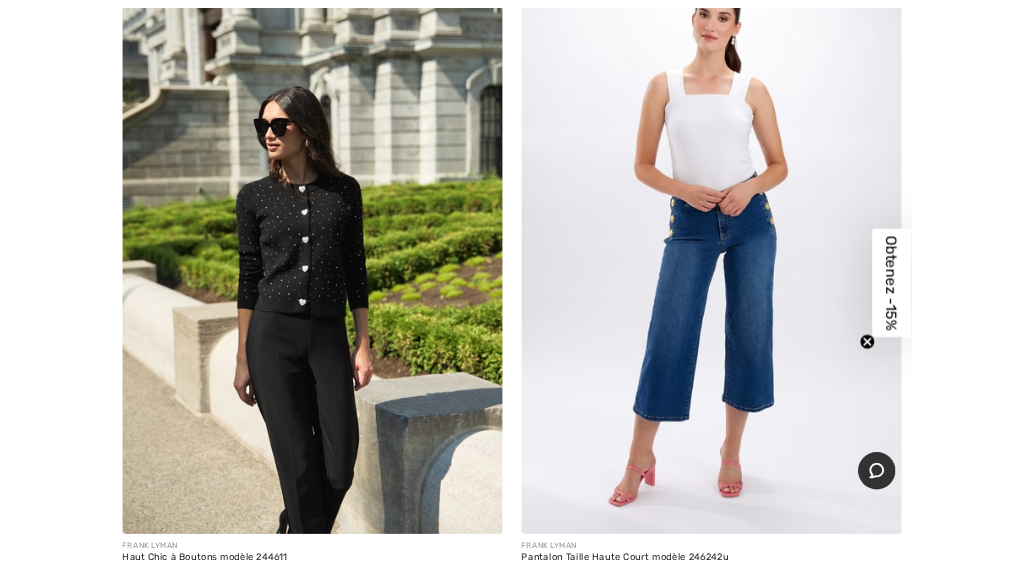 scroll, scrollTop: 21679, scrollLeft: 0, axis: vertical 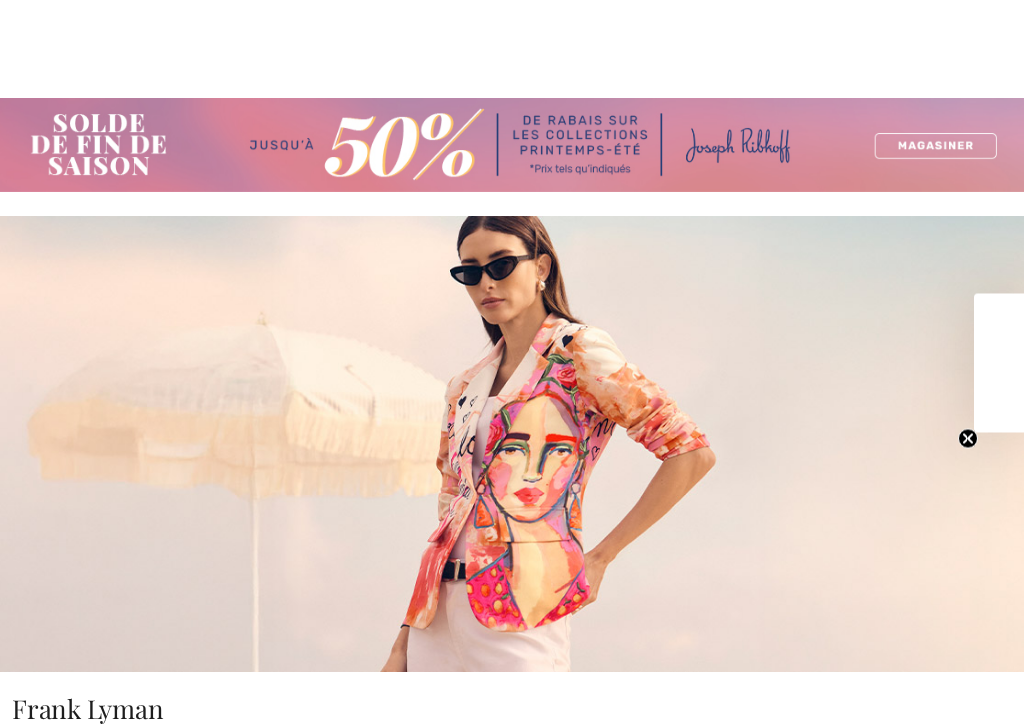 checkbox on "true" 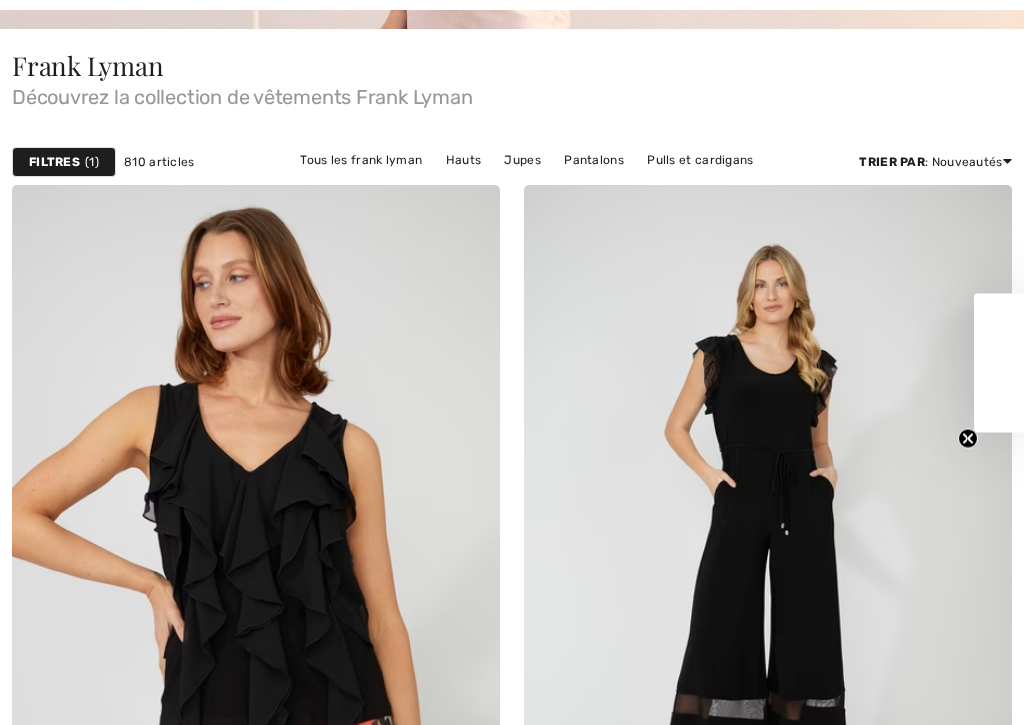 scroll, scrollTop: 643, scrollLeft: 0, axis: vertical 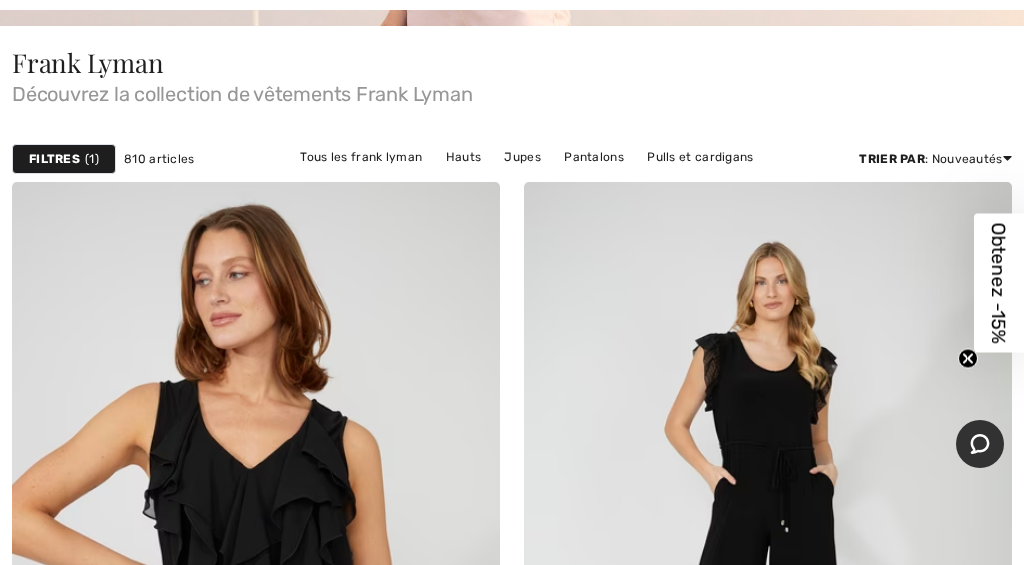 click on "Robes et combinaisons" at bounding box center (385, 183) 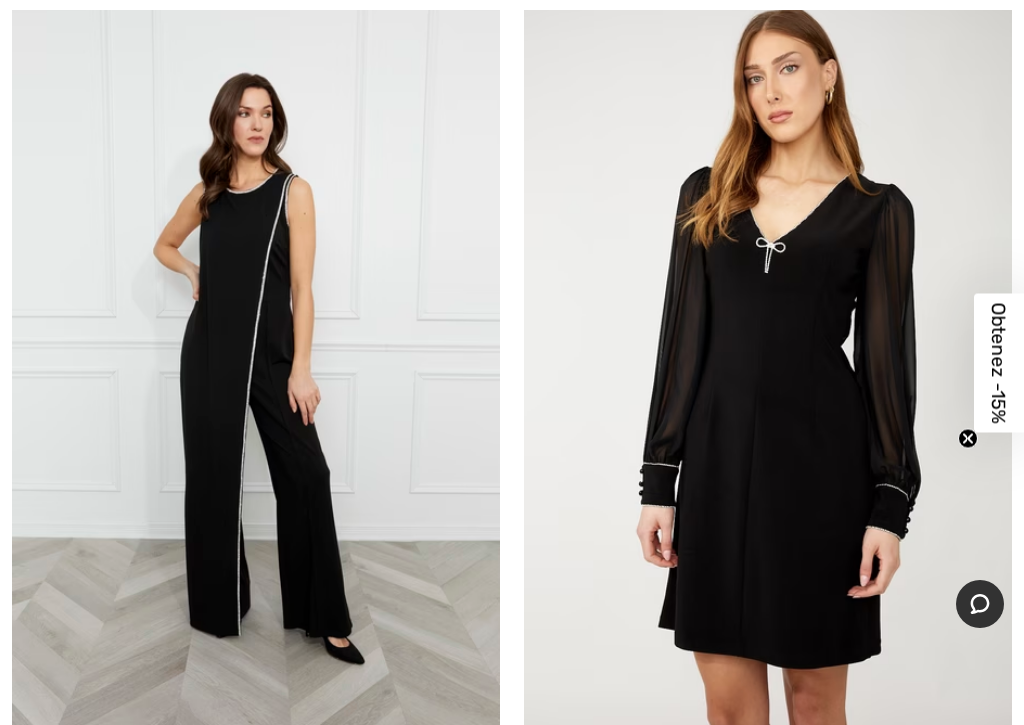 scroll, scrollTop: 1174, scrollLeft: 0, axis: vertical 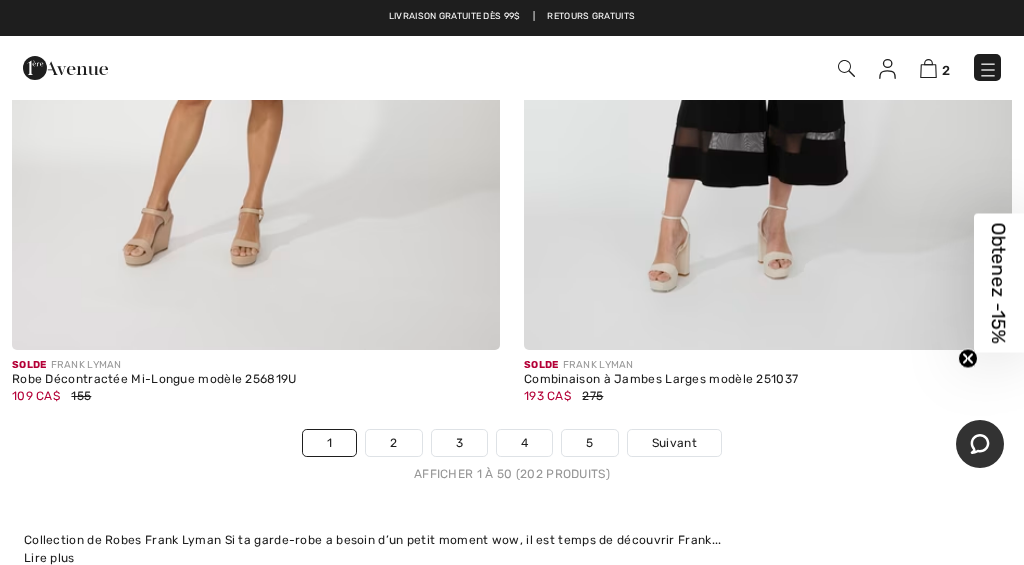 click on "Suivant" at bounding box center (674, 443) 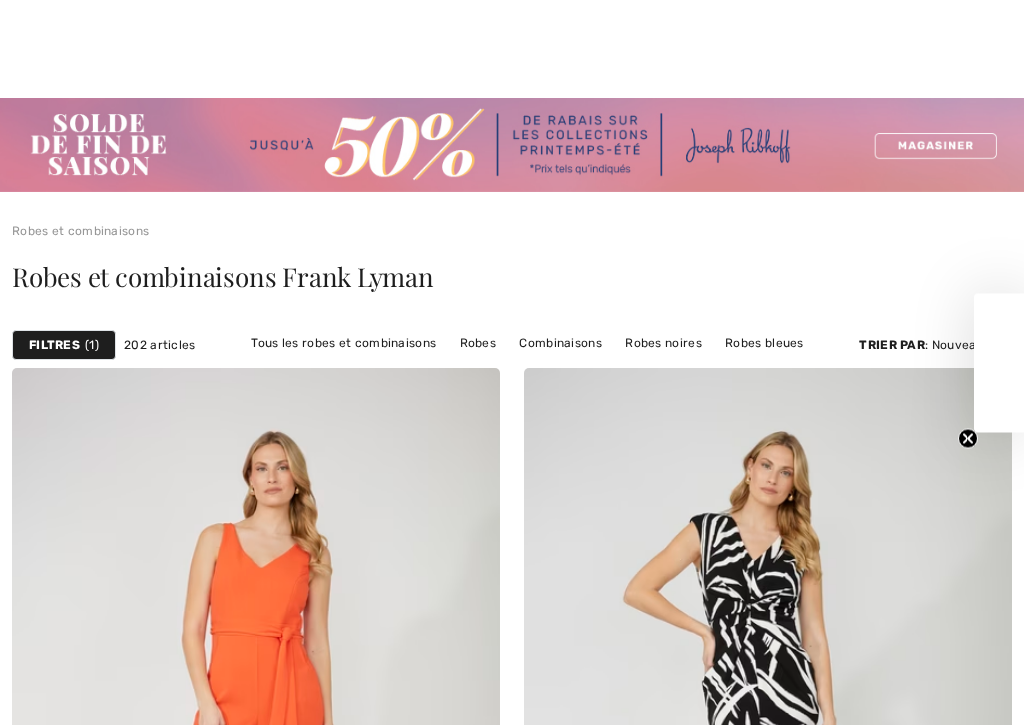 checkbox on "true" 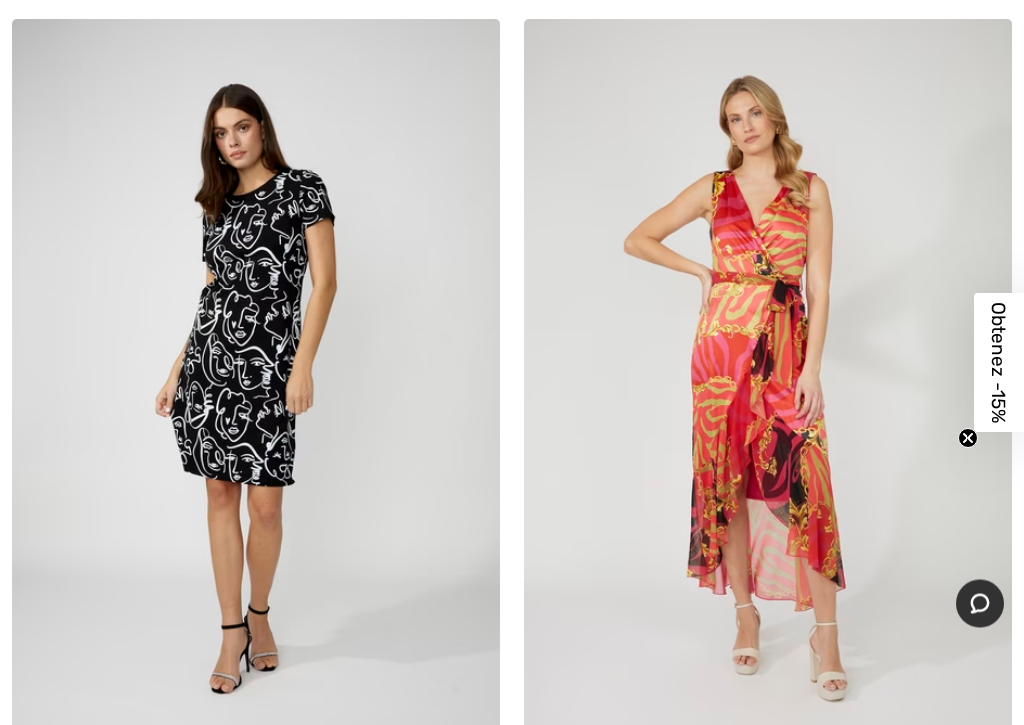 scroll, scrollTop: 1160, scrollLeft: 0, axis: vertical 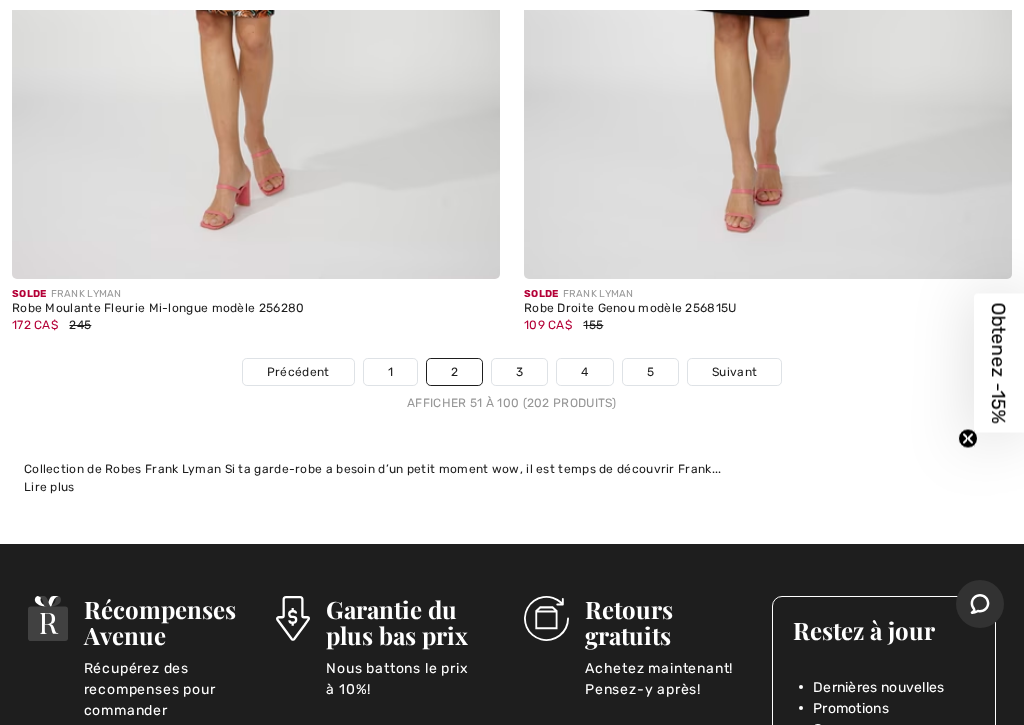 click on "Suivant" at bounding box center (734, 372) 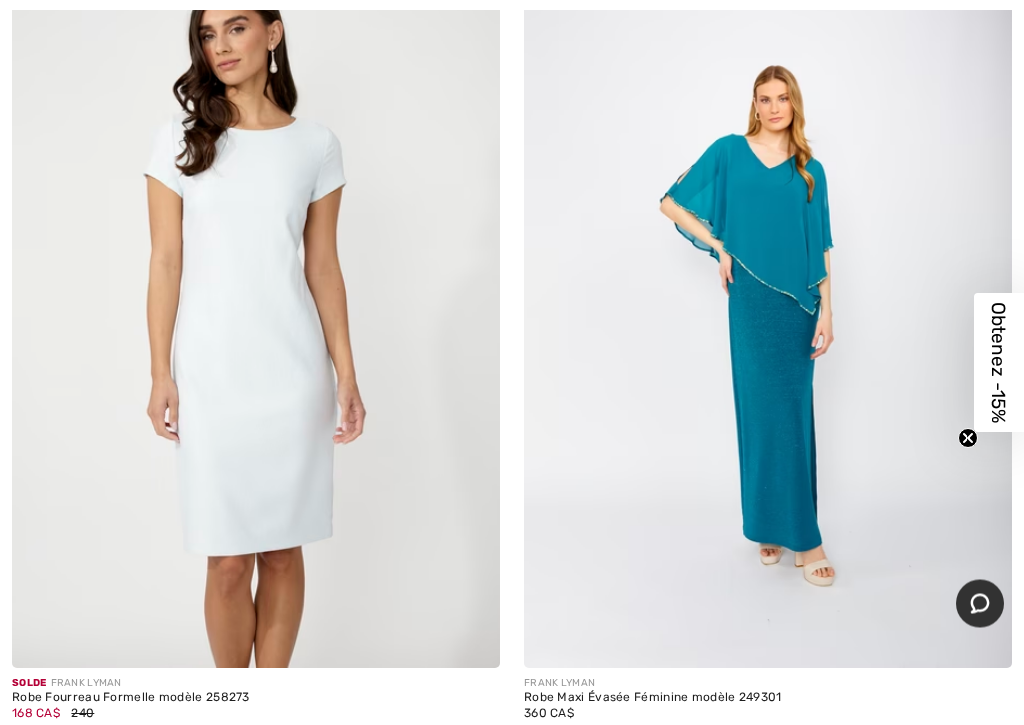 scroll, scrollTop: 1393, scrollLeft: 0, axis: vertical 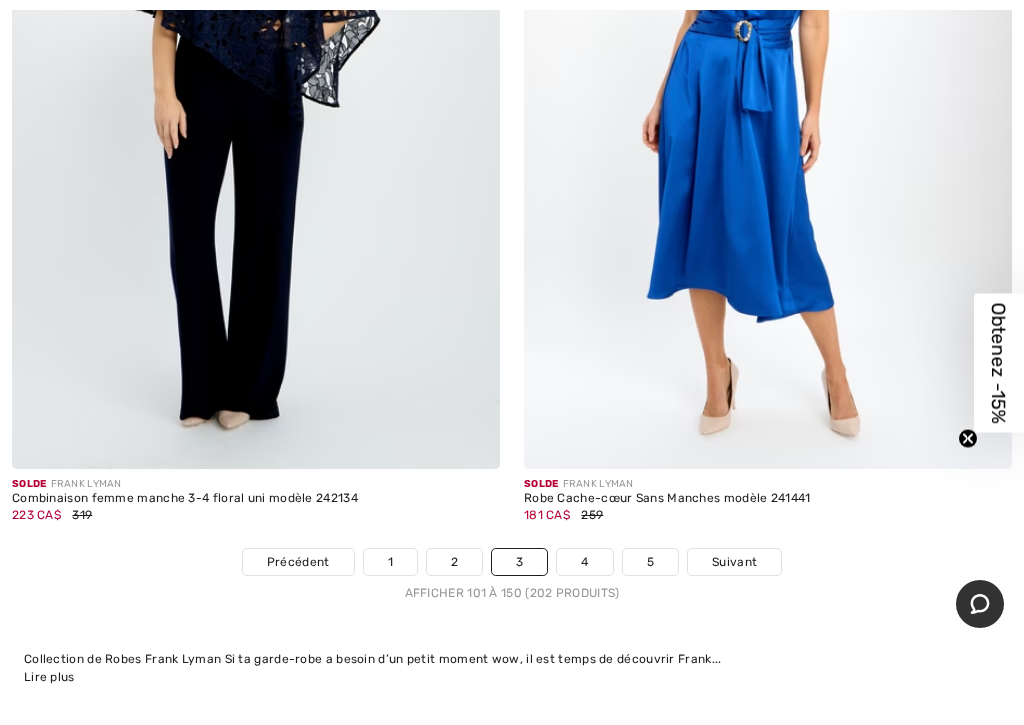 click on "4" at bounding box center [584, 562] 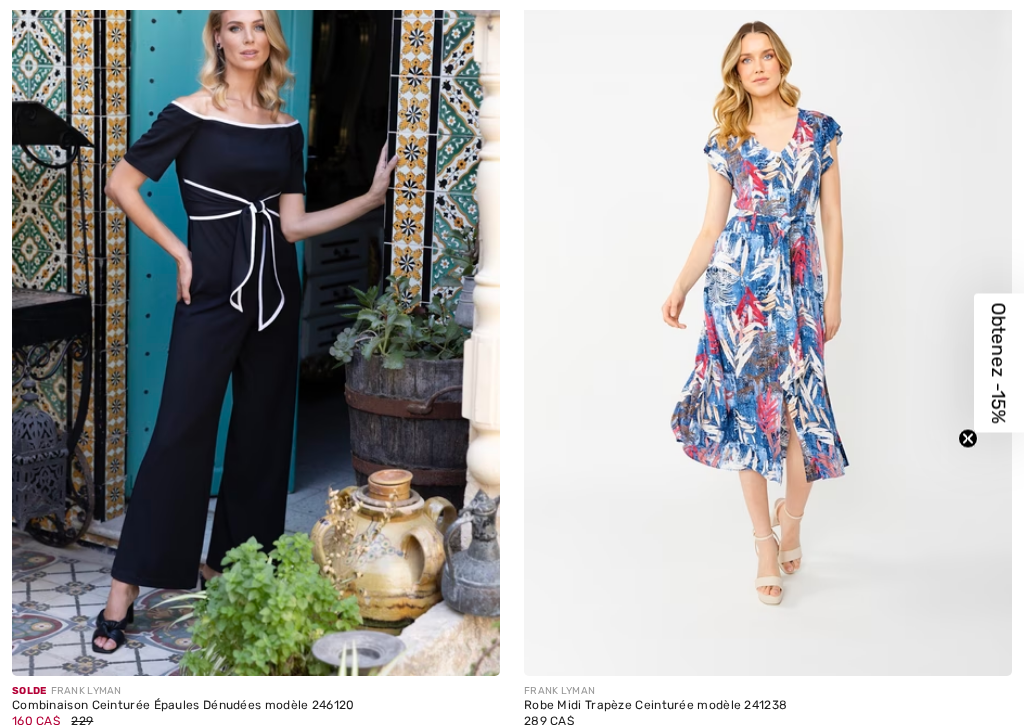 checkbox on "true" 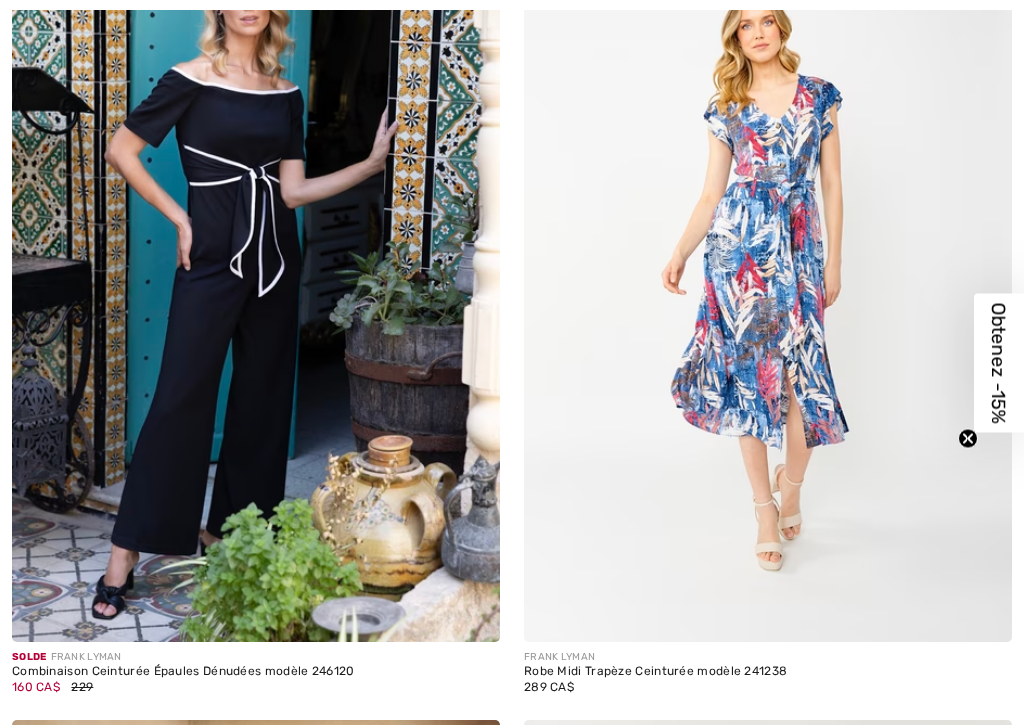 scroll, scrollTop: 0, scrollLeft: 0, axis: both 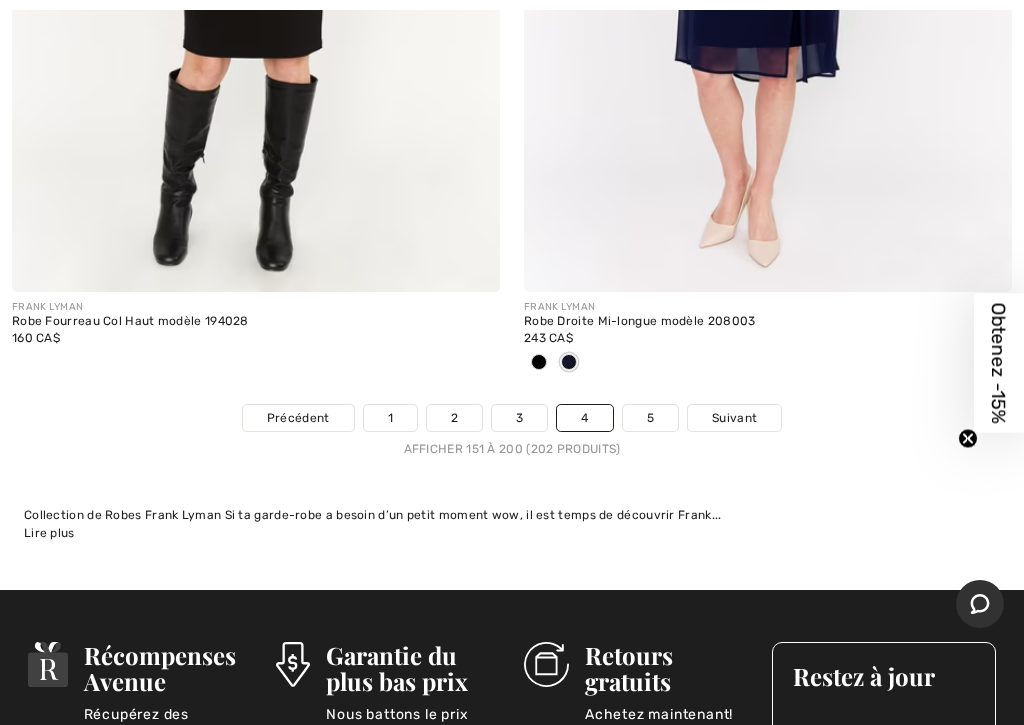click on "5" at bounding box center (650, 418) 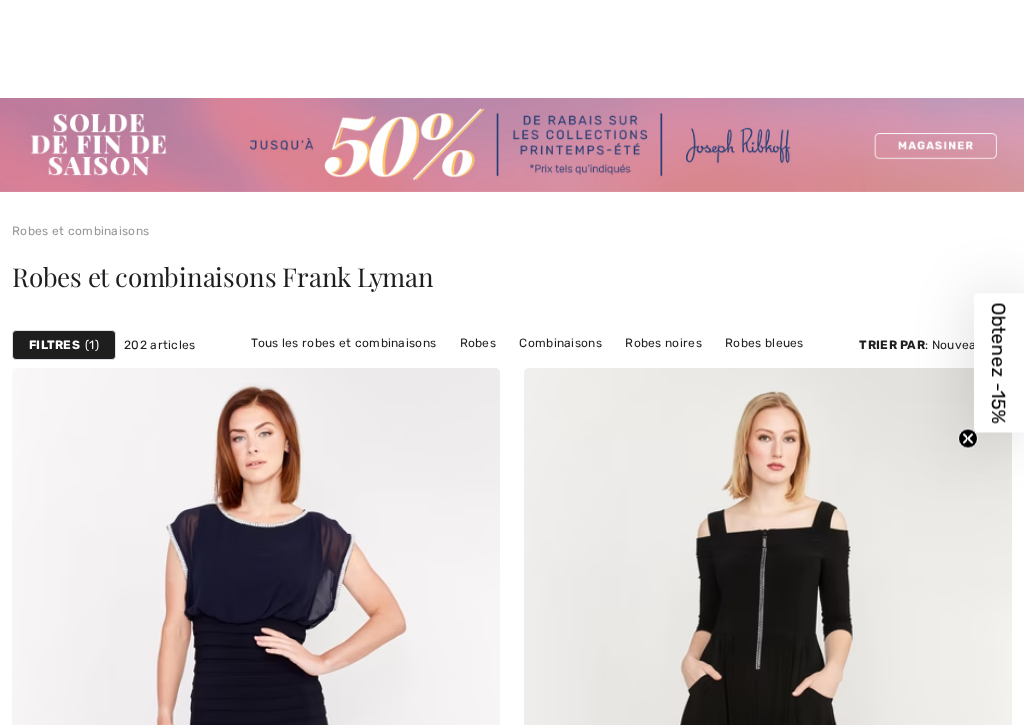 checkbox on "true" 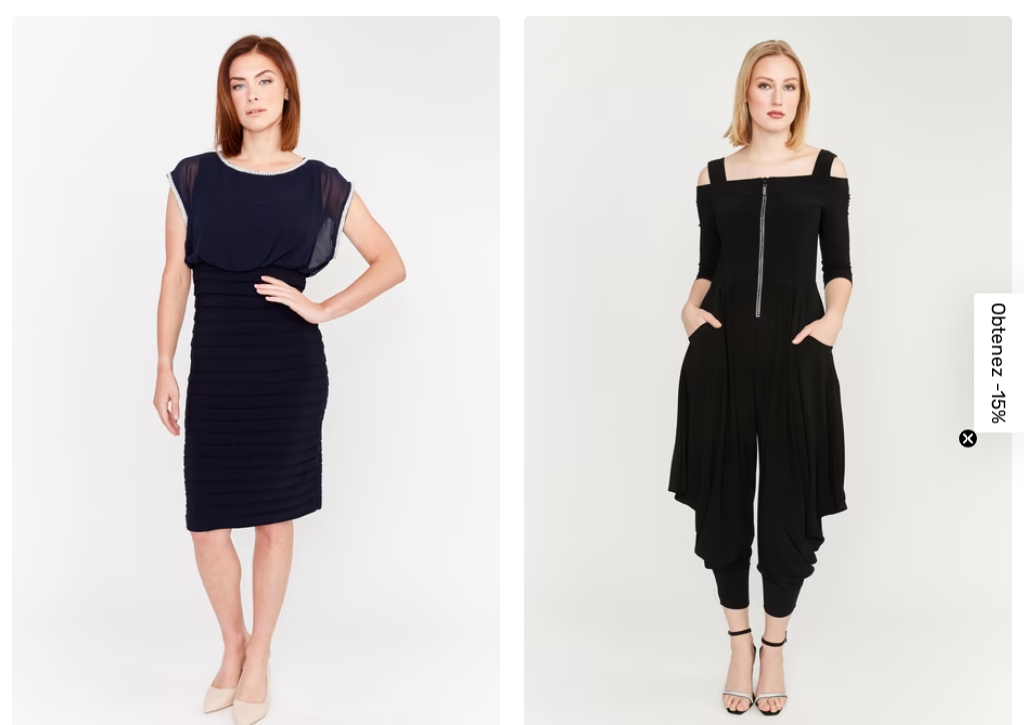scroll, scrollTop: 0, scrollLeft: 0, axis: both 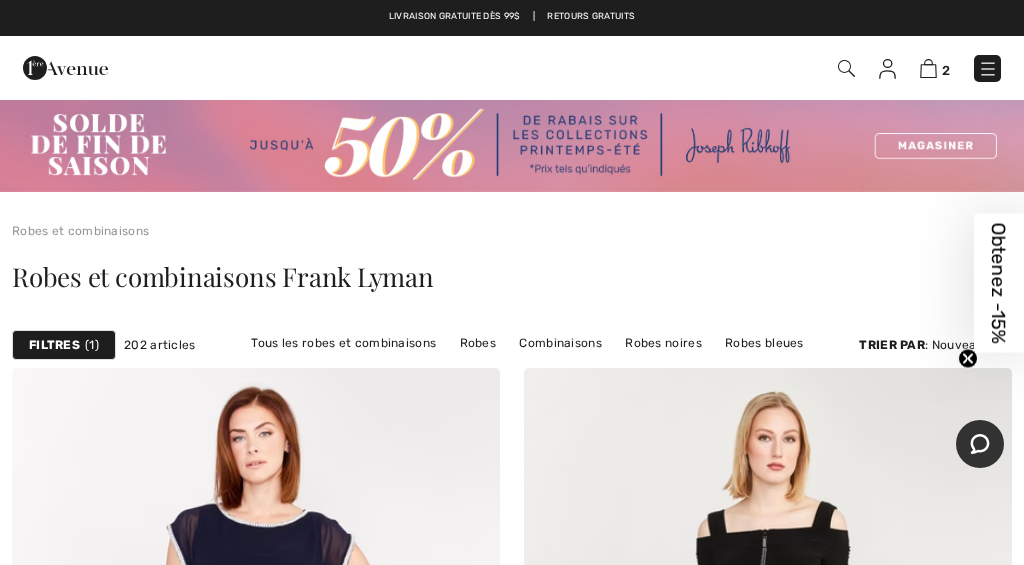 click at bounding box center (512, 145) 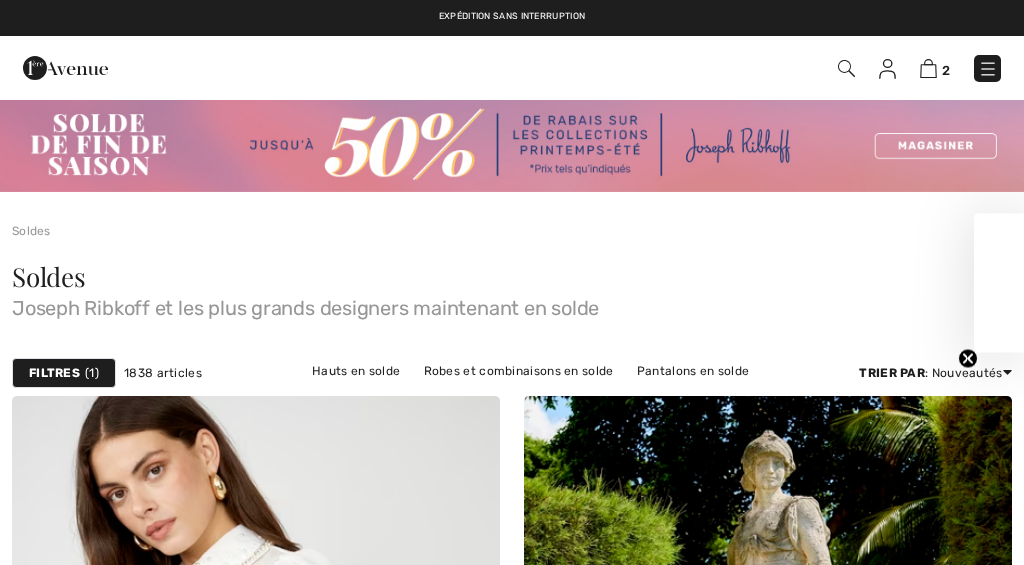 checkbox on "true" 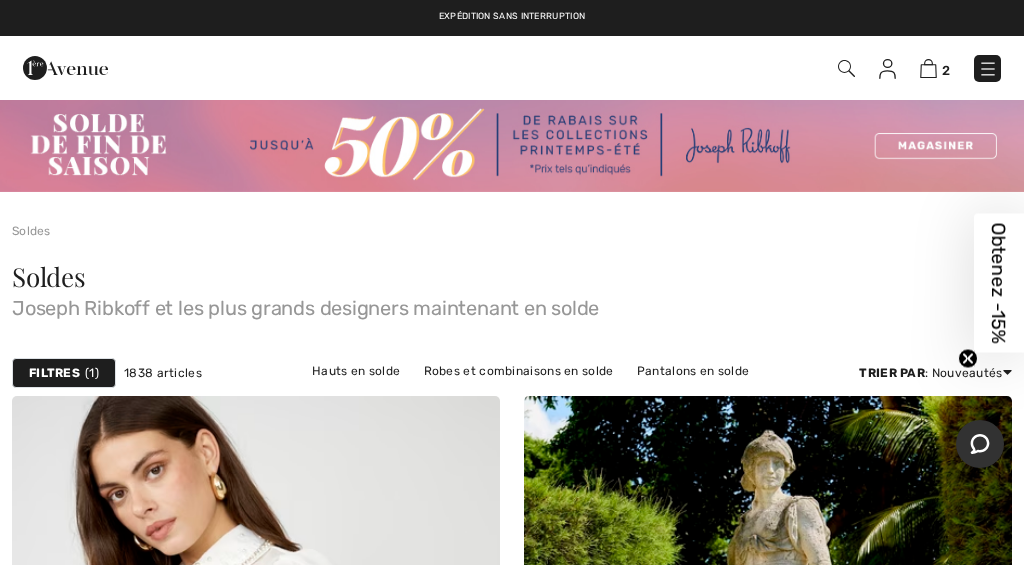 click at bounding box center (988, 69) 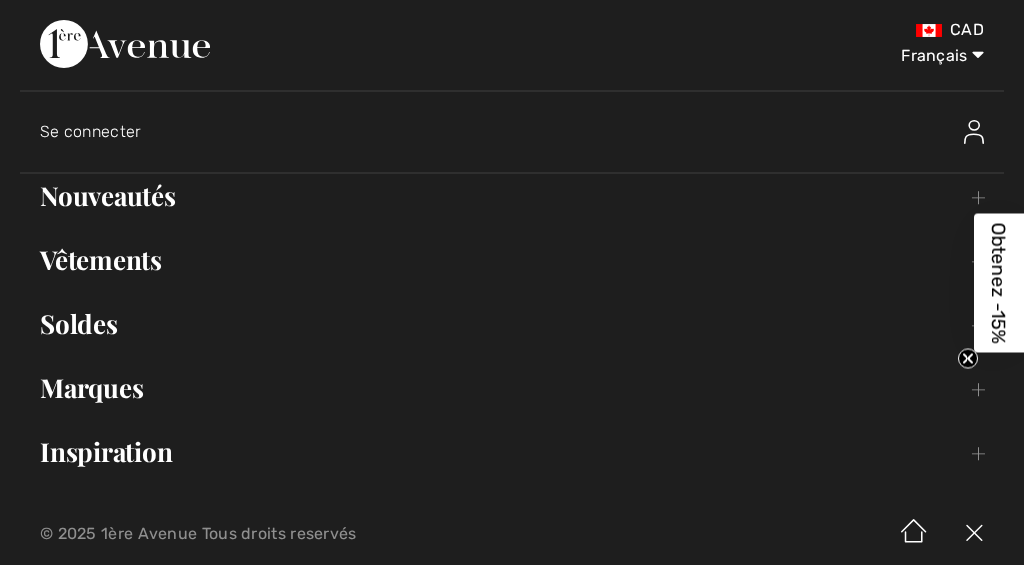 click on "Marques Open submenu" at bounding box center [512, 388] 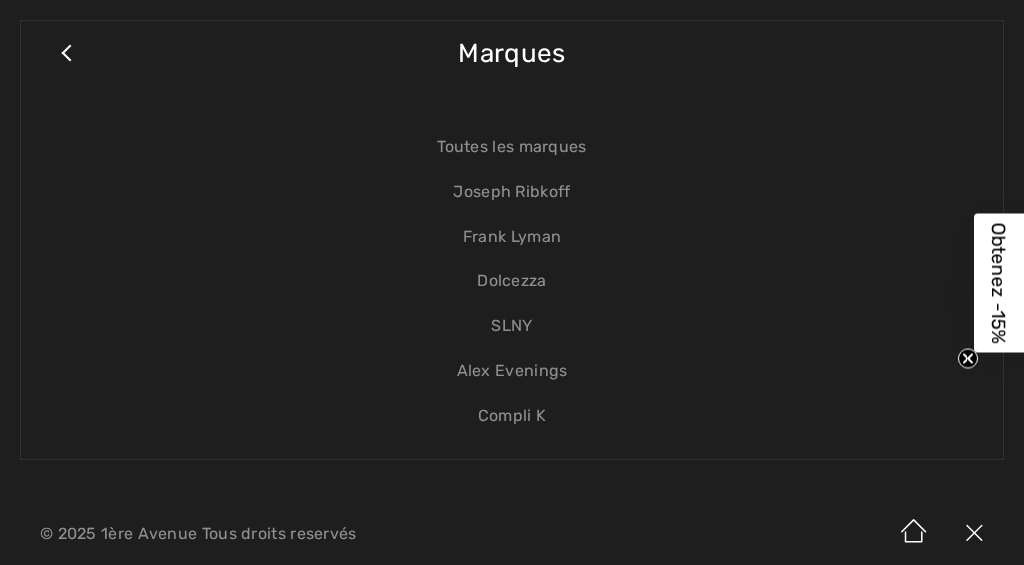 click on "Dolcezza" at bounding box center [512, 281] 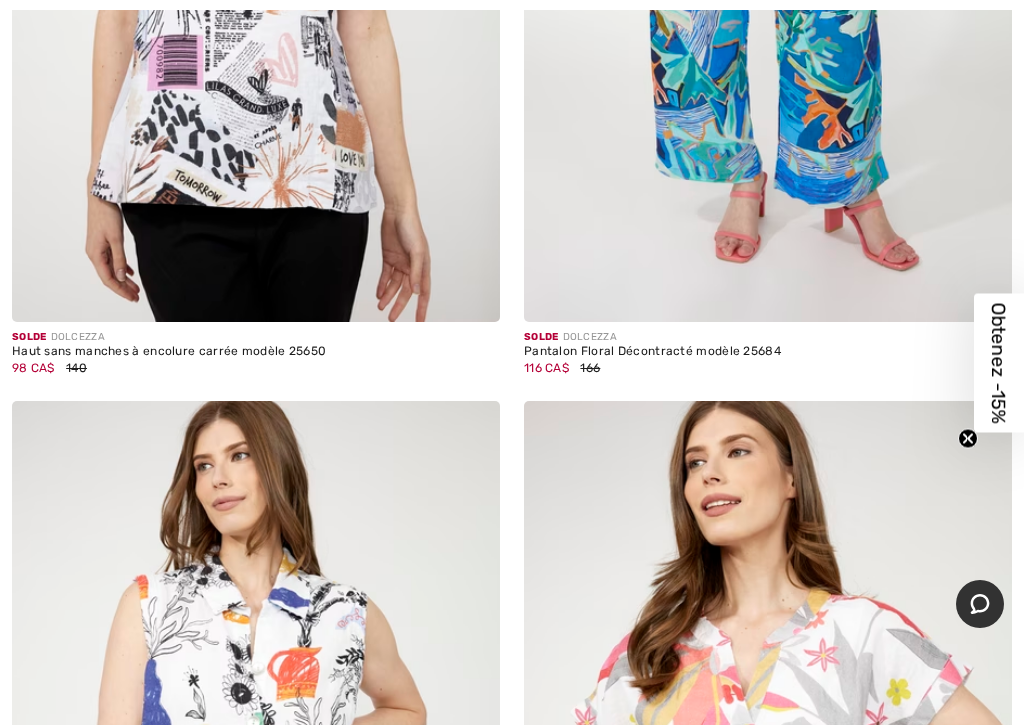 scroll, scrollTop: 1227, scrollLeft: 0, axis: vertical 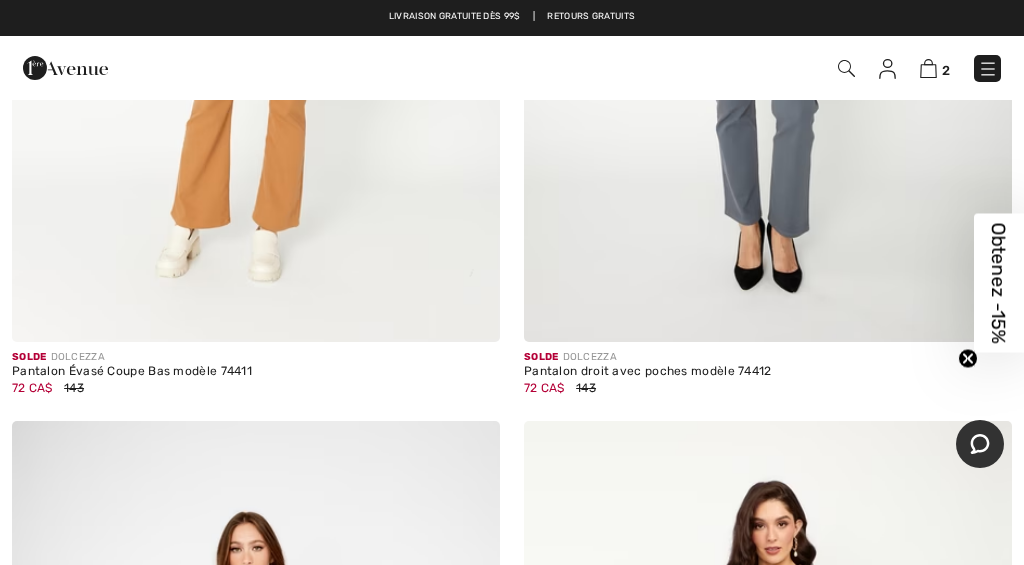 click at bounding box center [988, 69] 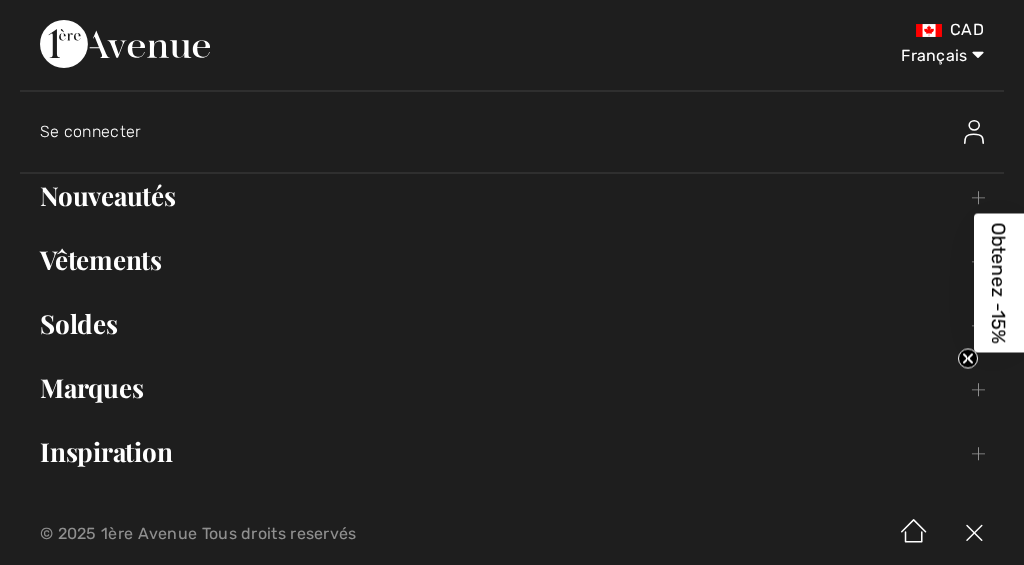 click on "Marques Open submenu" at bounding box center [512, 388] 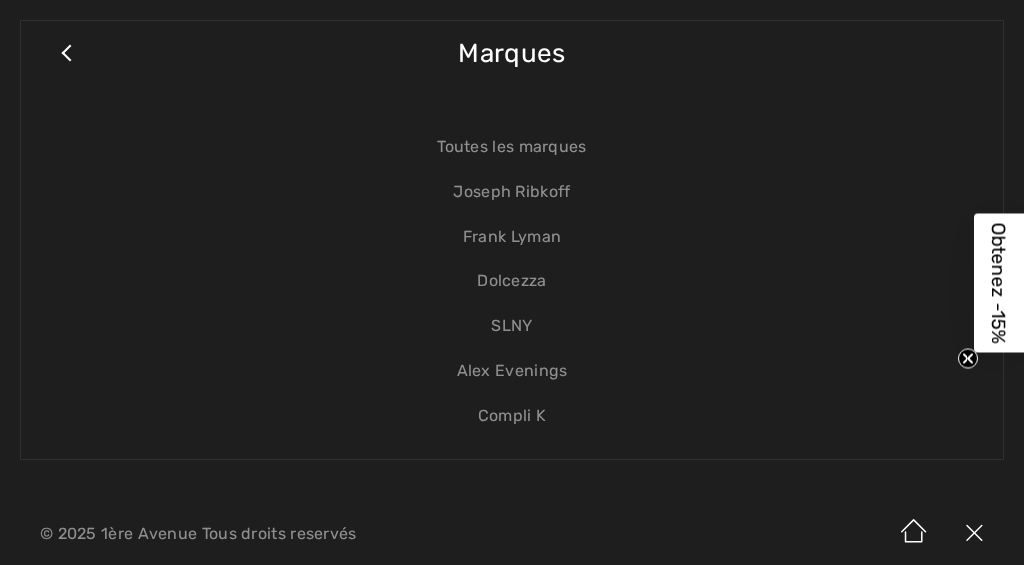 click on "Alex Evenings" at bounding box center (512, 371) 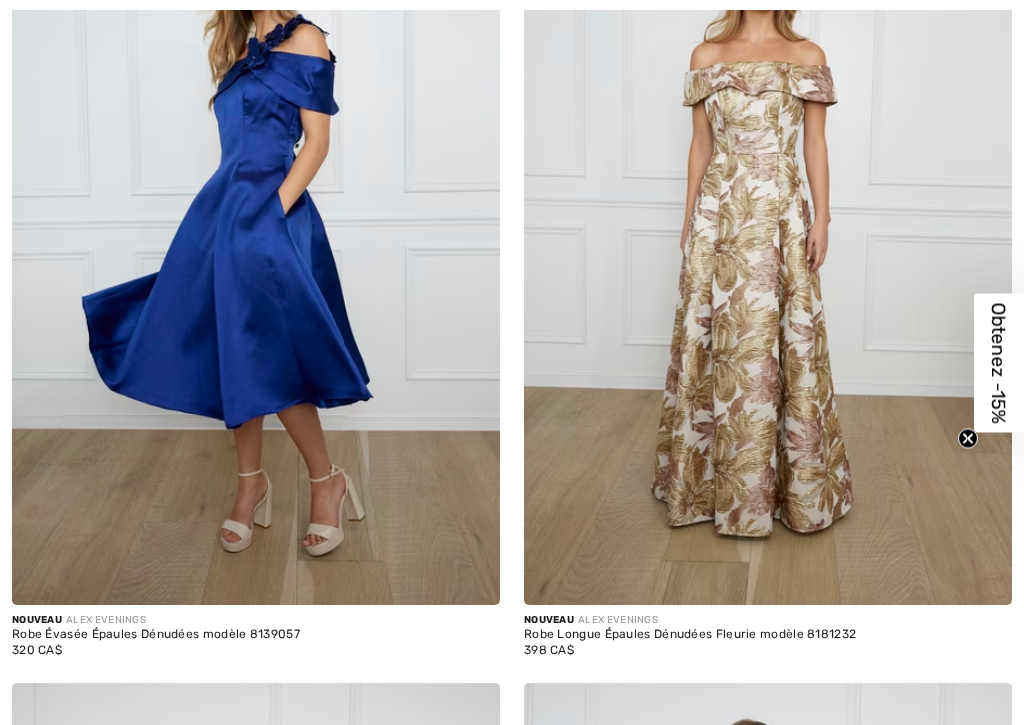 checkbox on "true" 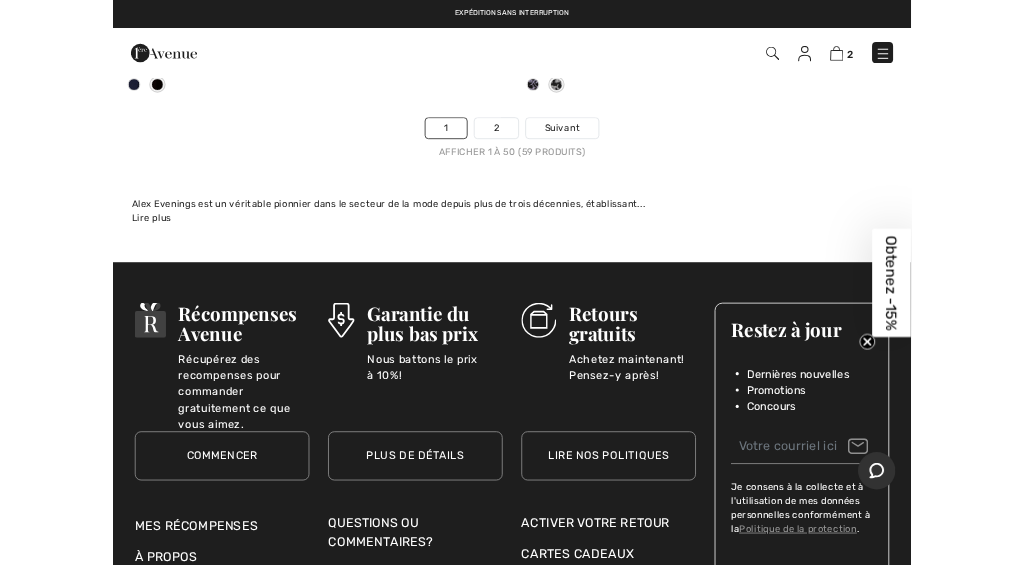 scroll, scrollTop: 21956, scrollLeft: 0, axis: vertical 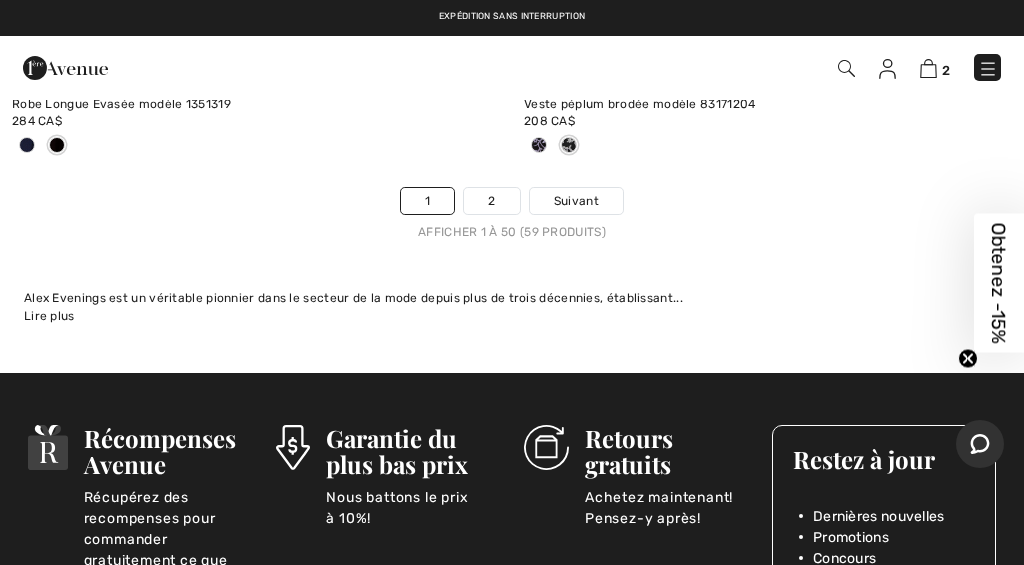 click on "2" at bounding box center [491, 201] 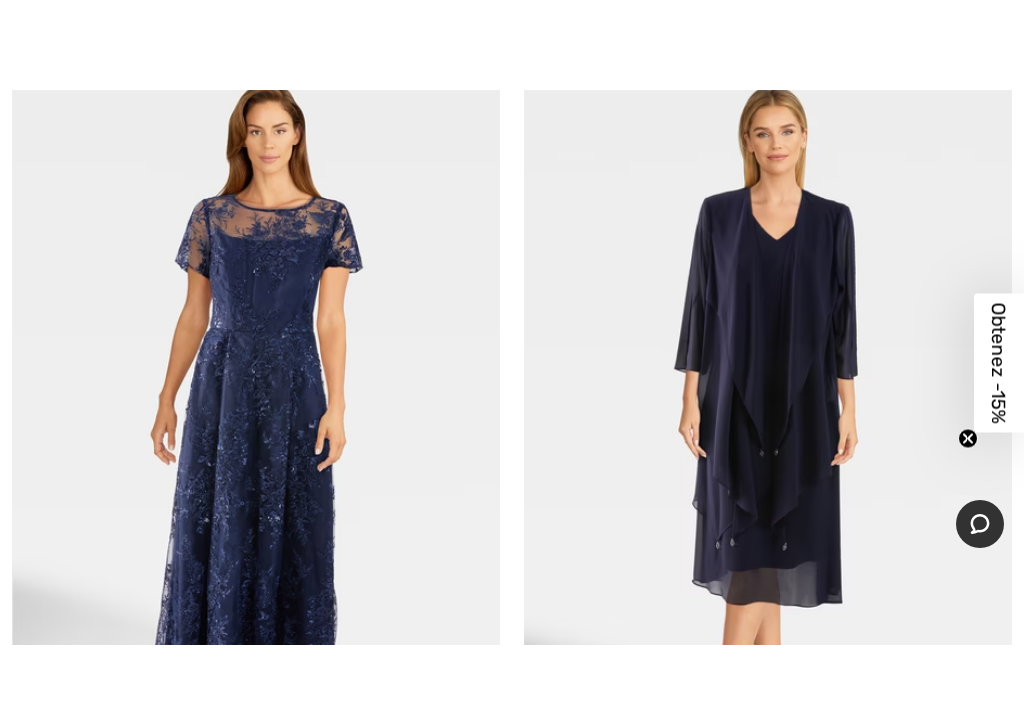 scroll, scrollTop: 1070, scrollLeft: 0, axis: vertical 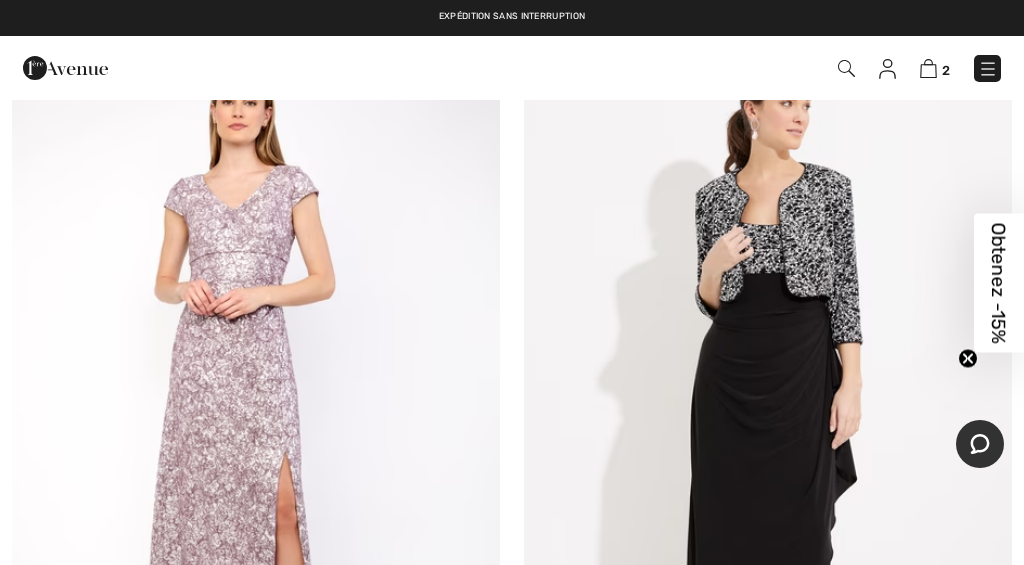 click at bounding box center [988, 69] 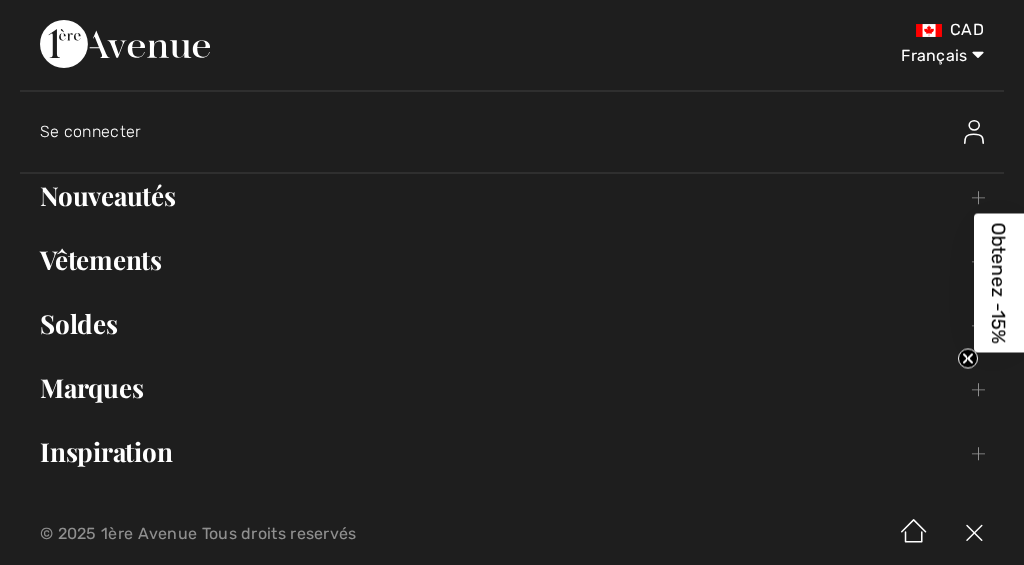 click on "Marques Open submenu" at bounding box center (512, 388) 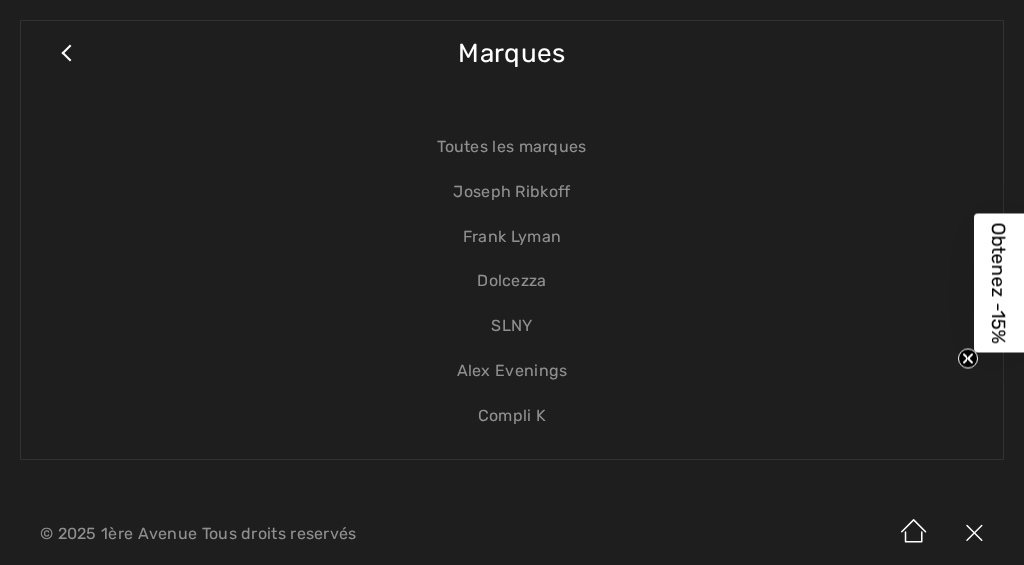 click on "SLNY" at bounding box center [512, 326] 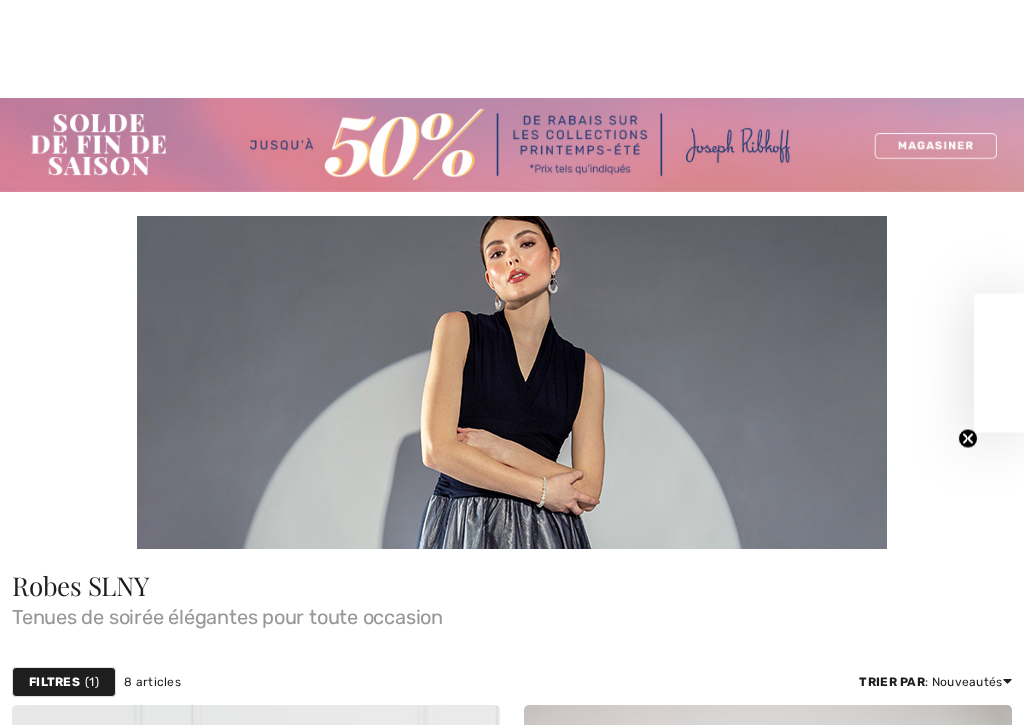 checkbox on "true" 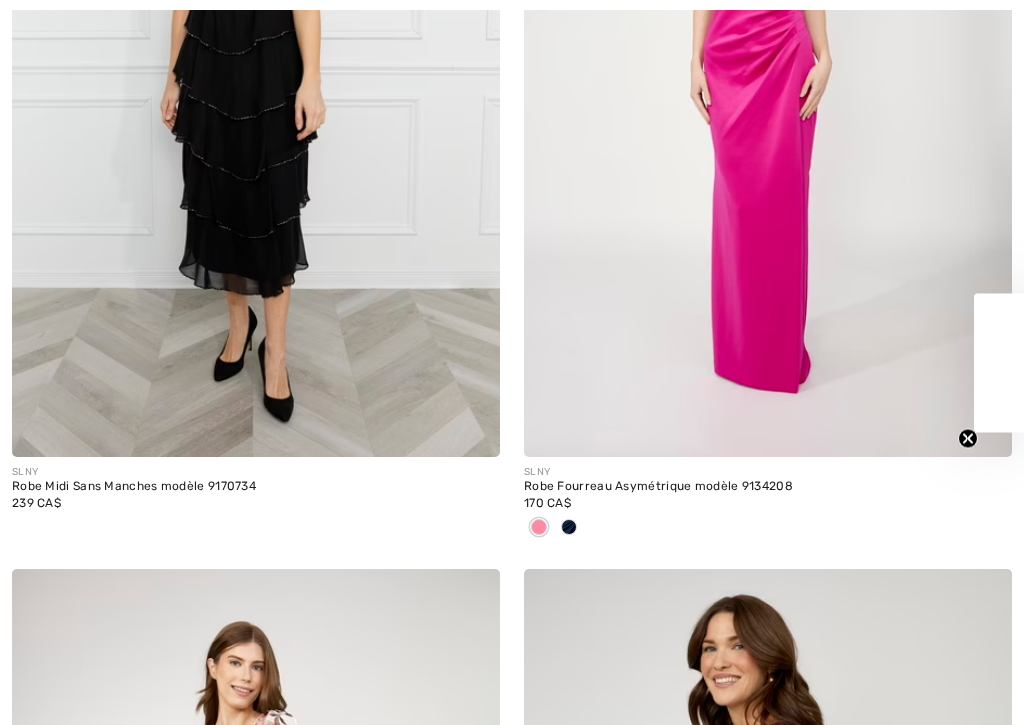 scroll, scrollTop: 0, scrollLeft: 0, axis: both 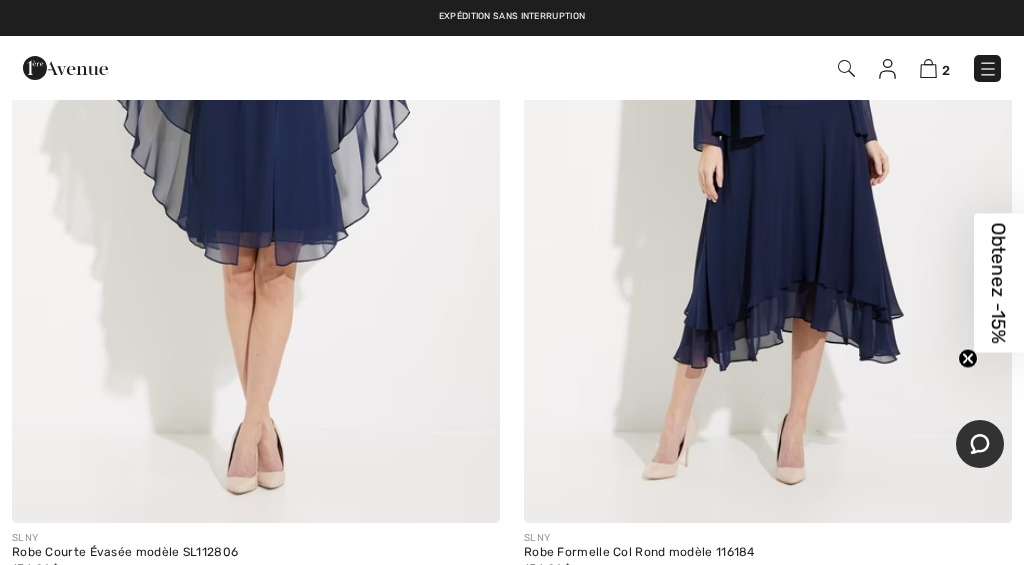 click at bounding box center (928, 68) 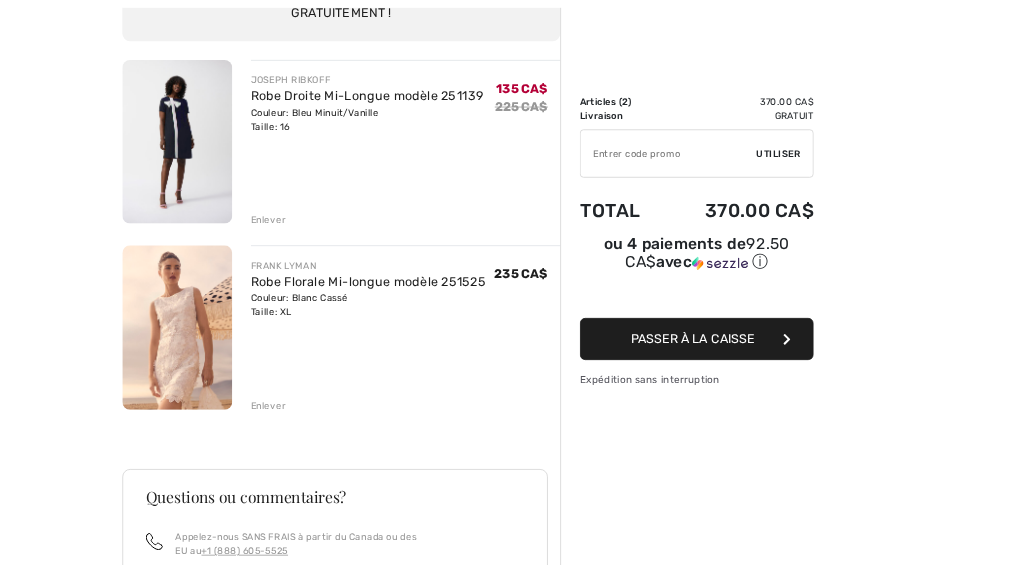 scroll, scrollTop: 208, scrollLeft: 0, axis: vertical 